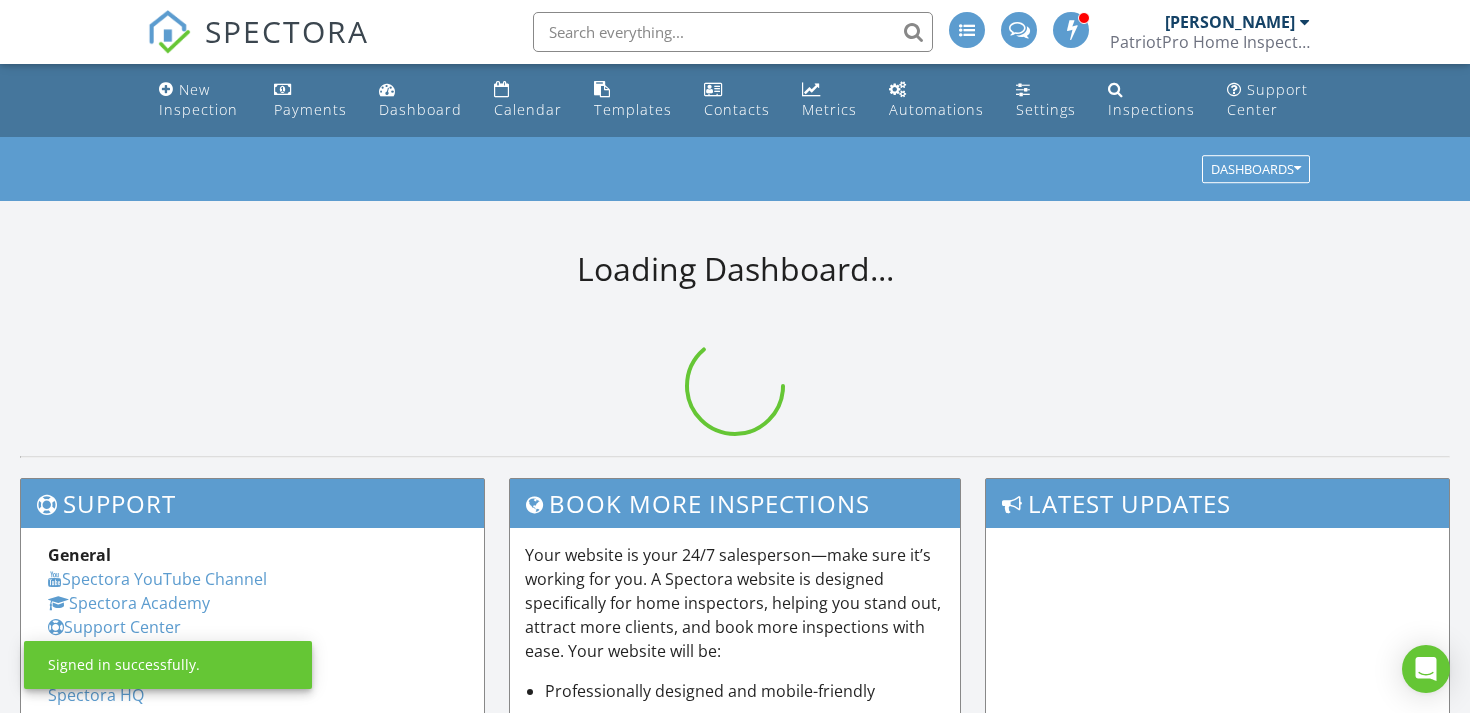 scroll, scrollTop: 0, scrollLeft: 0, axis: both 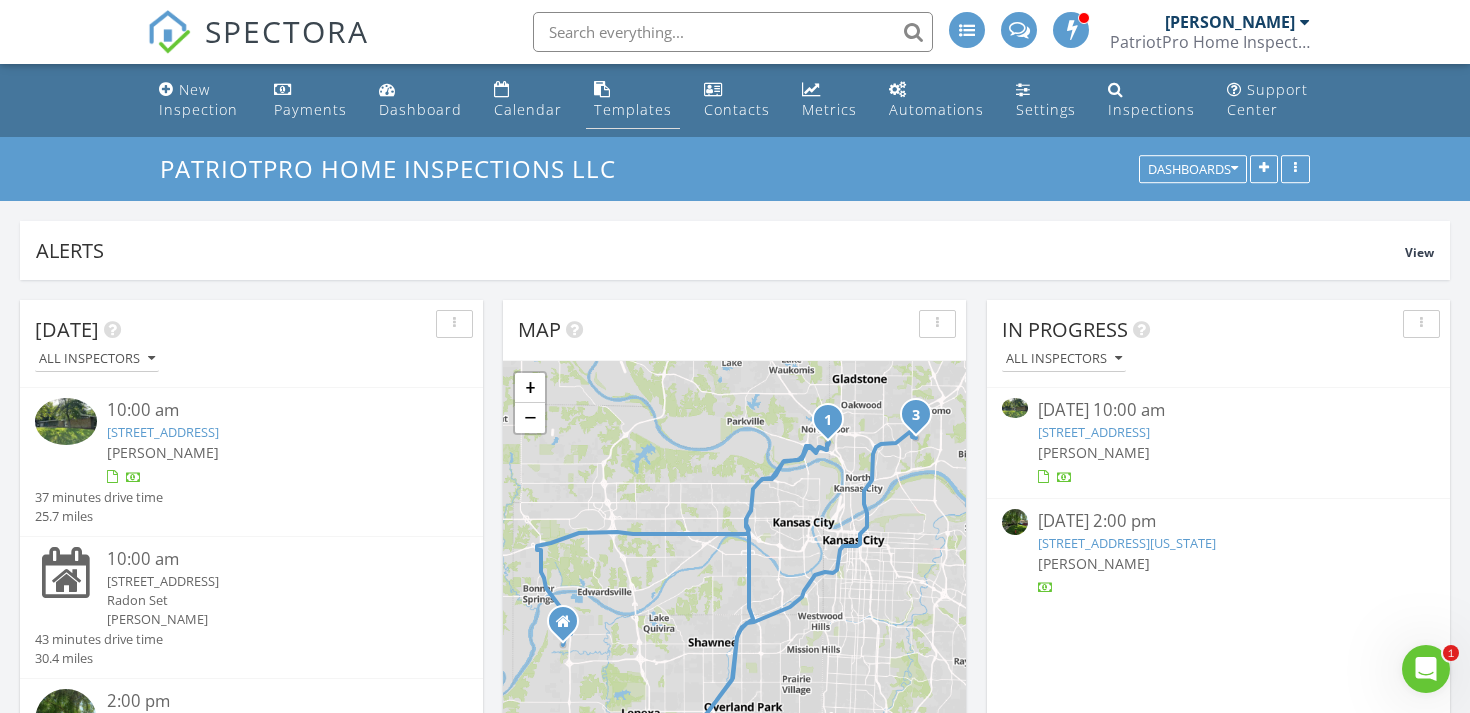 click on "Templates" at bounding box center (633, 109) 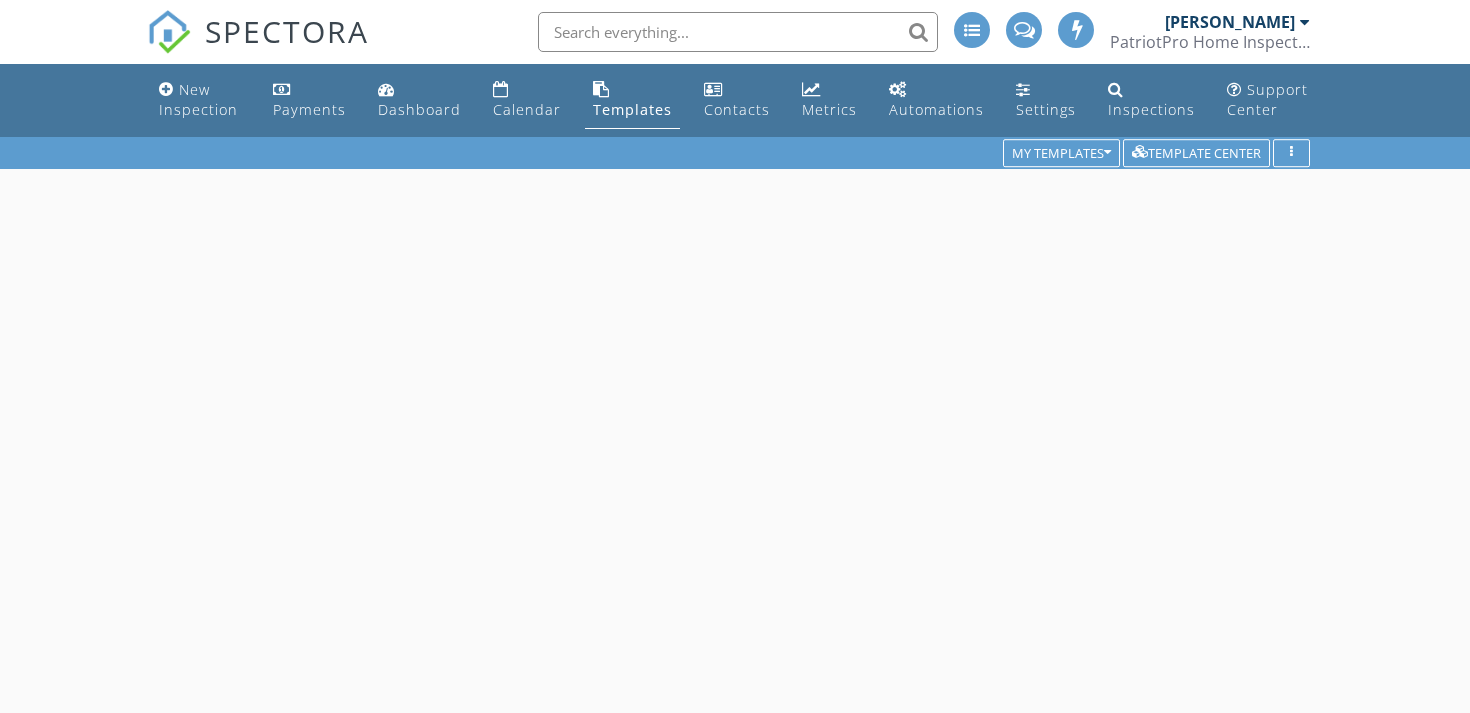 scroll, scrollTop: 0, scrollLeft: 0, axis: both 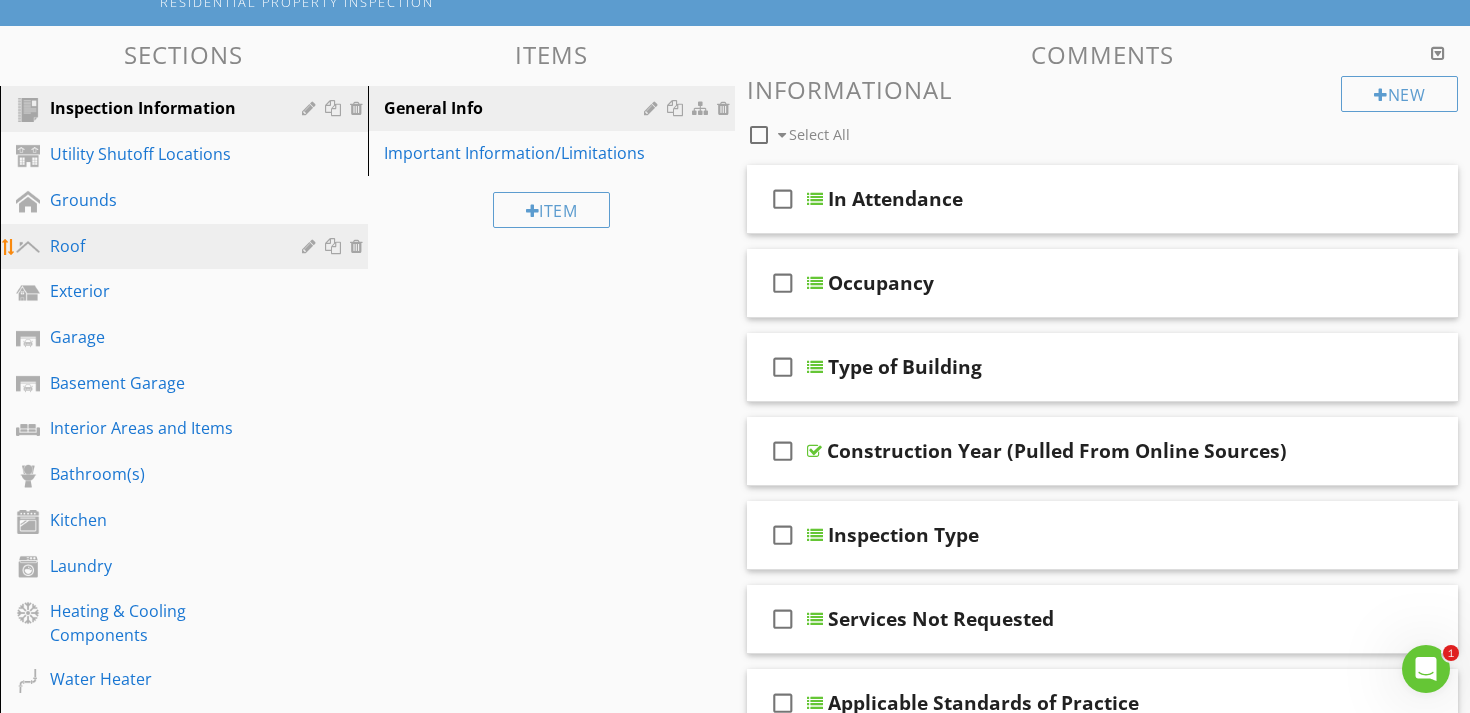 drag, startPoint x: 76, startPoint y: 243, endPoint x: 93, endPoint y: 252, distance: 19.235384 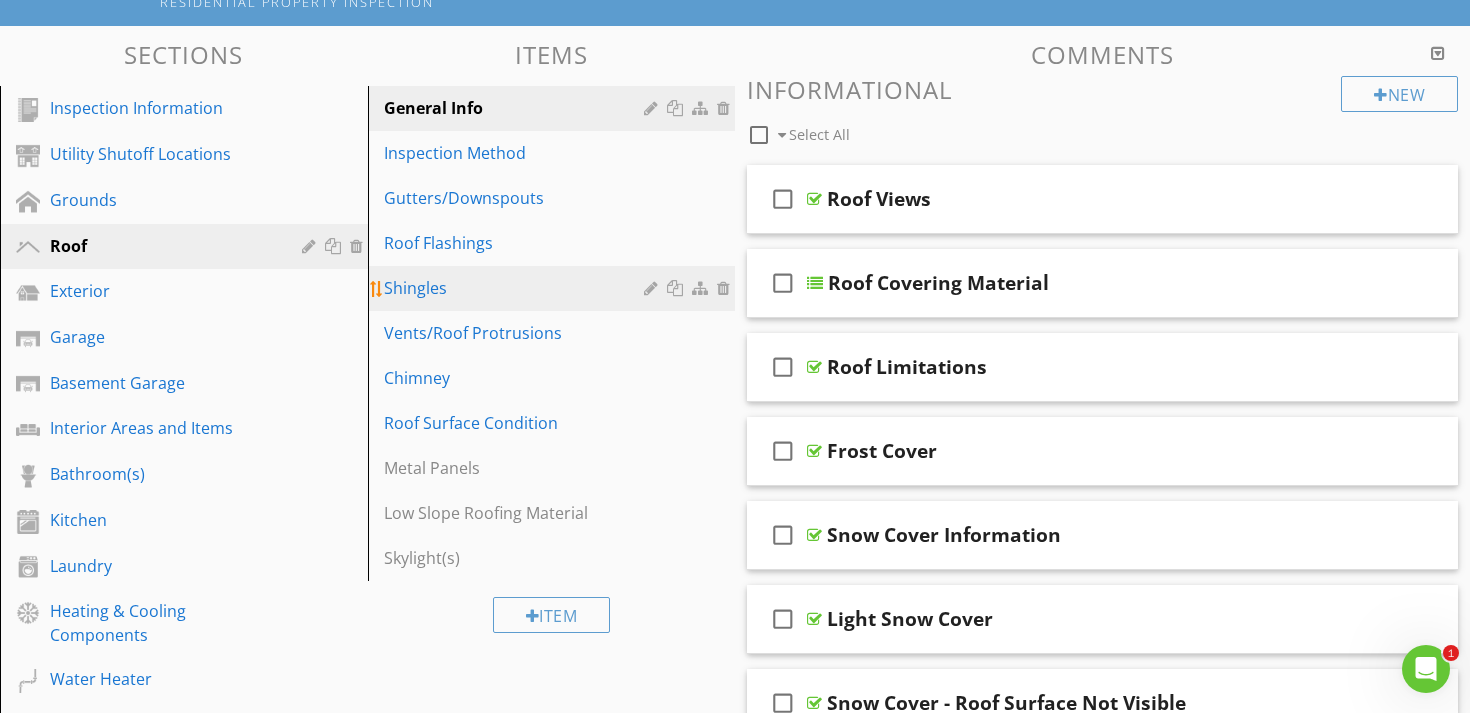 click on "Shingles" at bounding box center [517, 288] 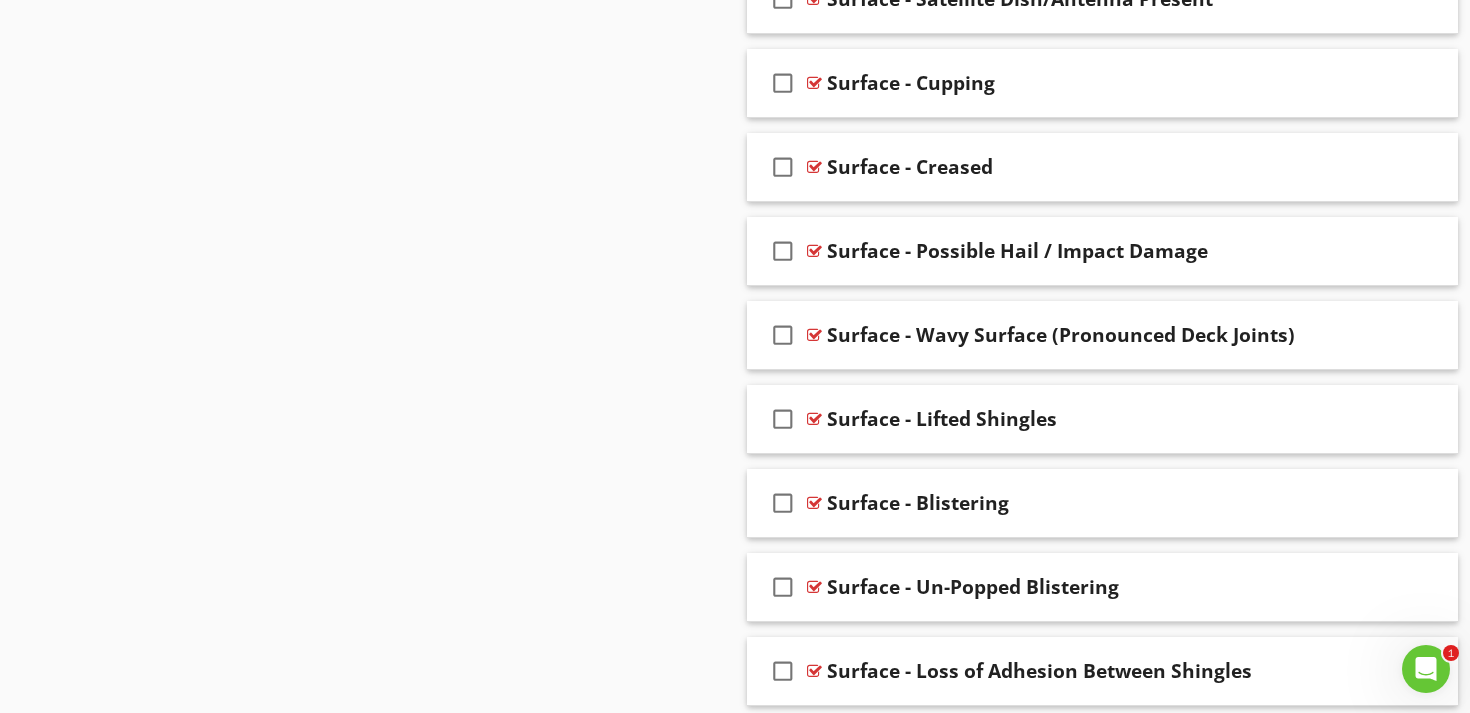 scroll, scrollTop: 4778, scrollLeft: 0, axis: vertical 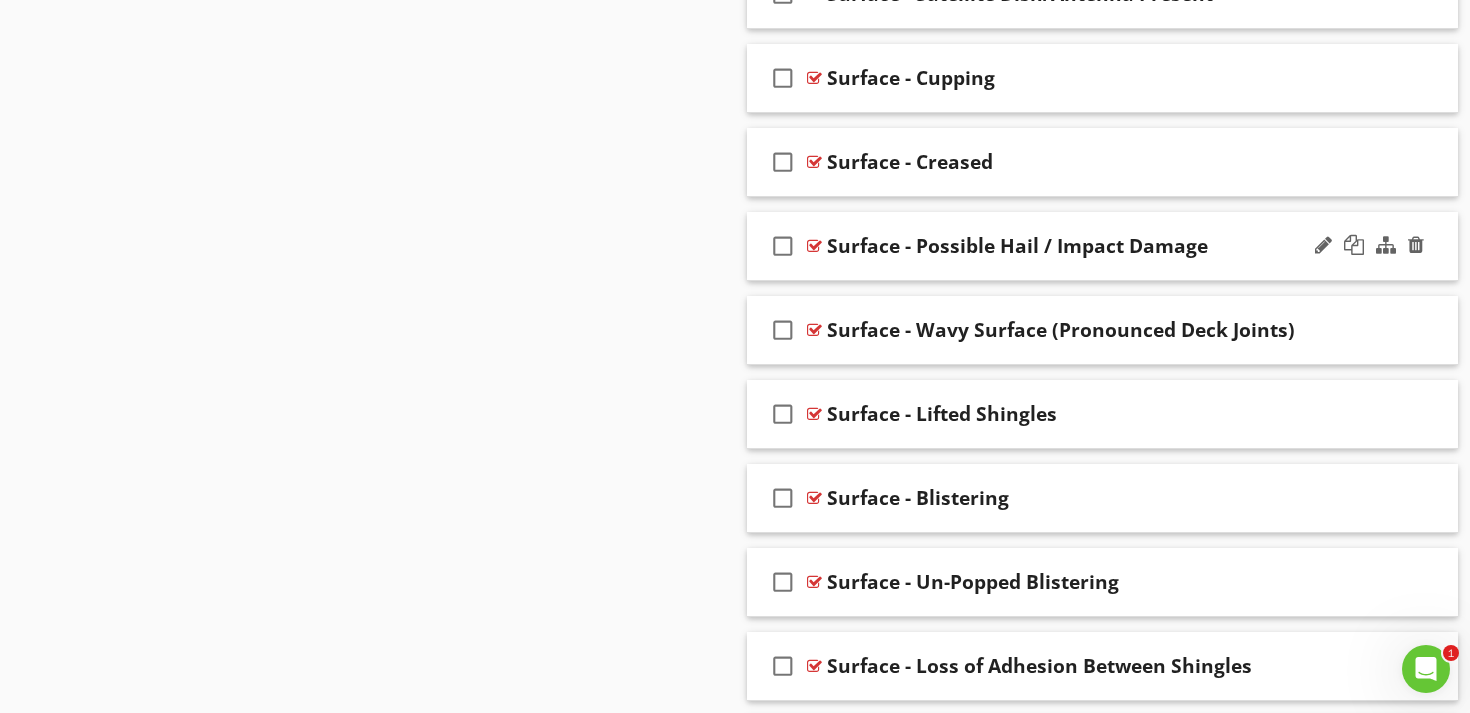 click at bounding box center [1323, 245] 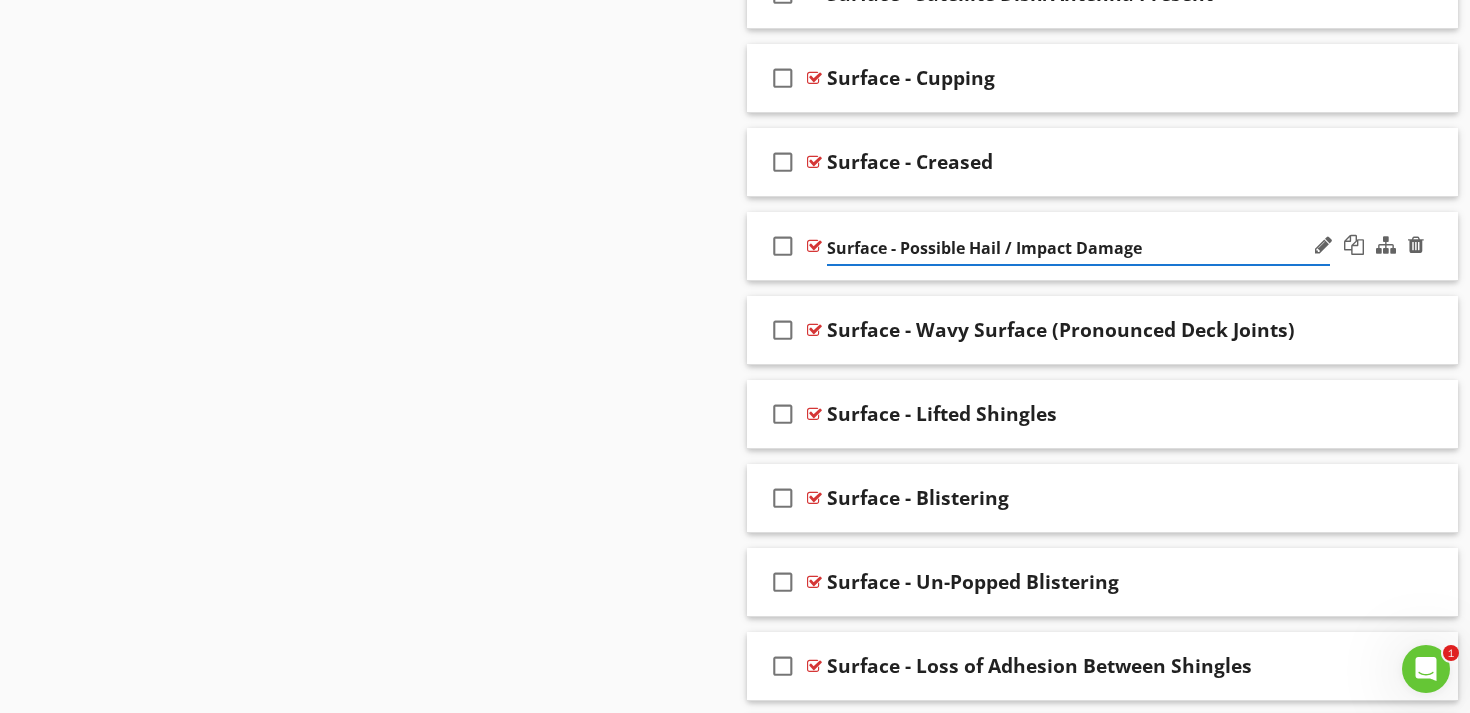 click on "check_box_outline_blank         Surface - Possible Hail / Impact Damage" at bounding box center [1102, 246] 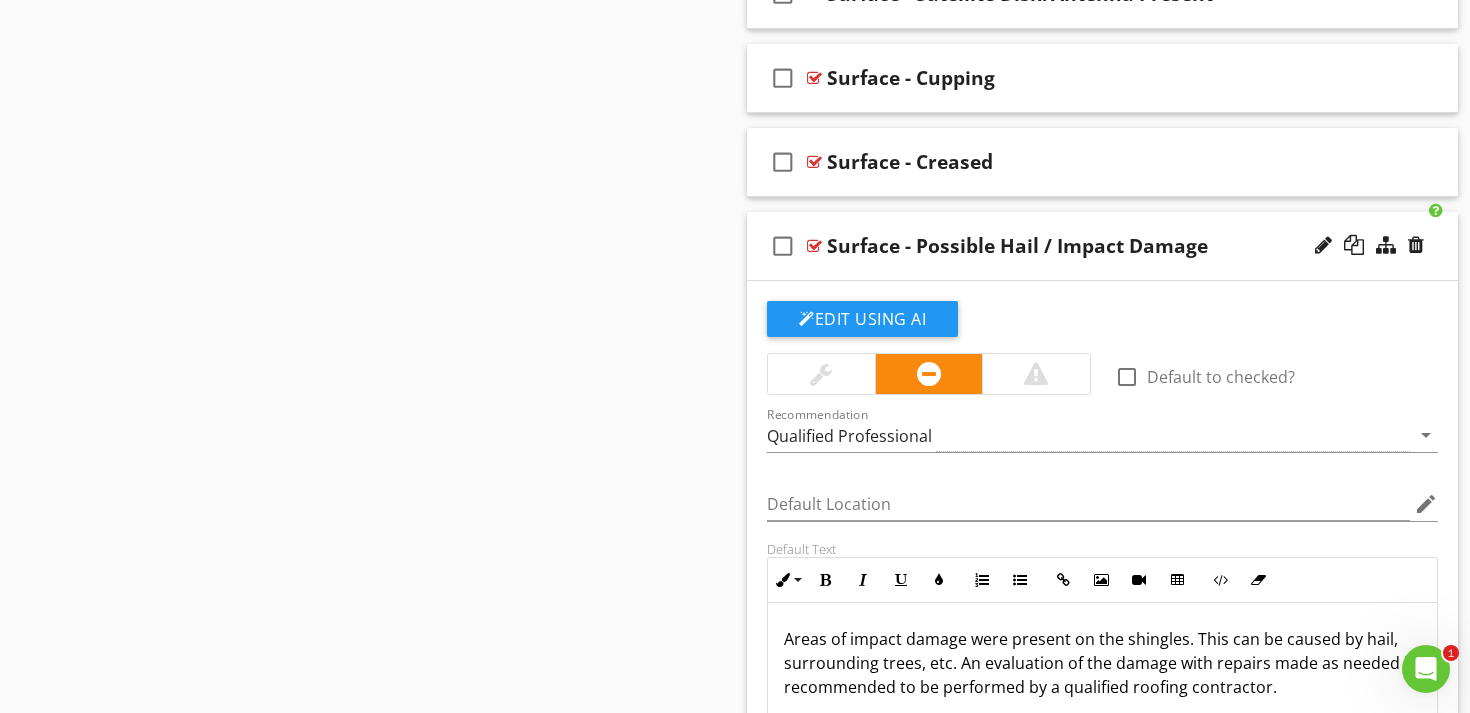 click on "Edit Using AI
check_box_outline_blank Default to checked?           Recommendation Qualified Professional arrow_drop_down   Default Location edit       Default Text   Inline Style XLarge Large Normal Small Light Small/Light Bold Italic Underline Colors Ordered List Unordered List Insert Link Insert Image Insert Video Insert Table Code View Clear Formatting Areas of impact damage were present on the shingles. This can be caused by hail, surrounding trees, etc. An evaluation of the damage with repairs made as needed is recommended to be performed by a qualified roofing contractor.  Enter text here <p>Areas of impact damage were present on the shingles. This can be caused by hail, surrounding trees, etc. An evaluation of the damage with repairs made as needed is recommended to be performed by a qualified roofing contractor.&nbsp;</p>
Add Default Photo" at bounding box center [1102, 617] 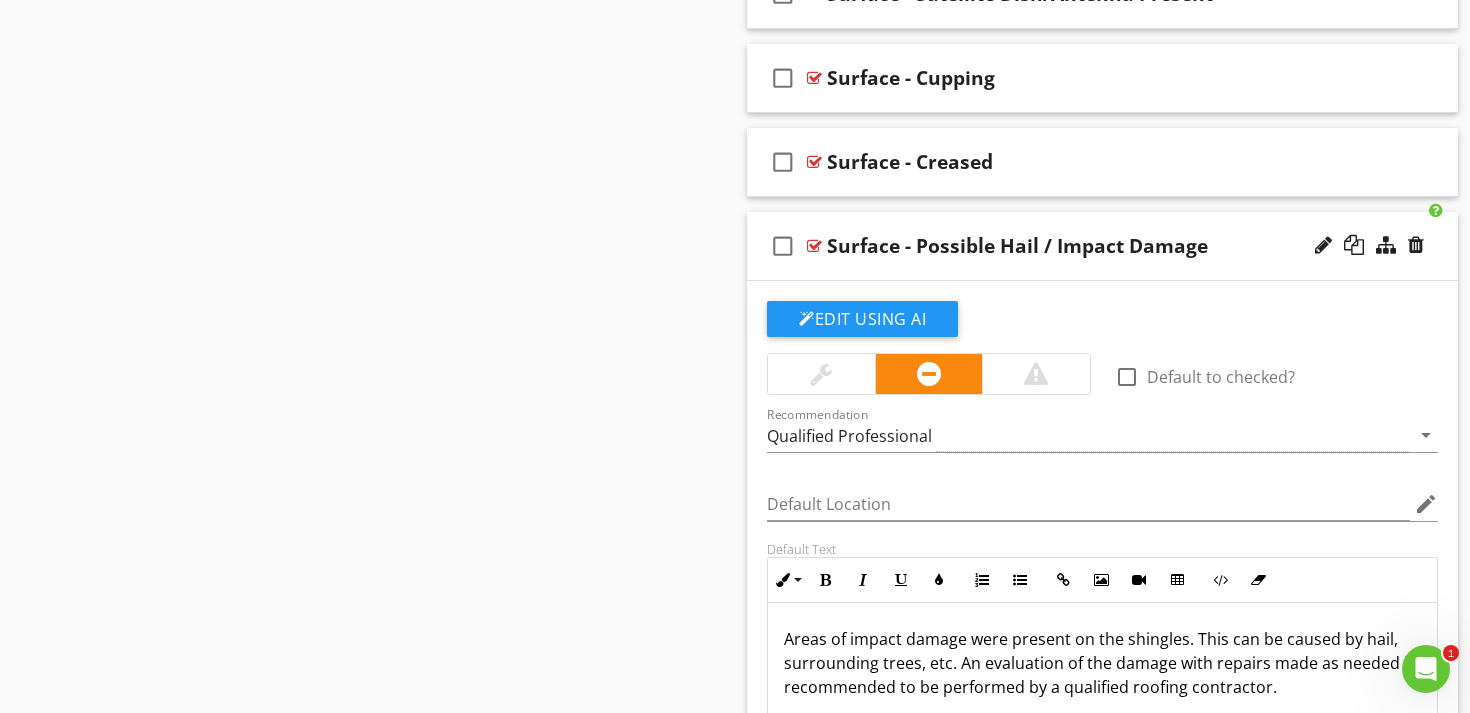 click on "Surface - Possible Hail / Impact Damage" at bounding box center (1017, 246) 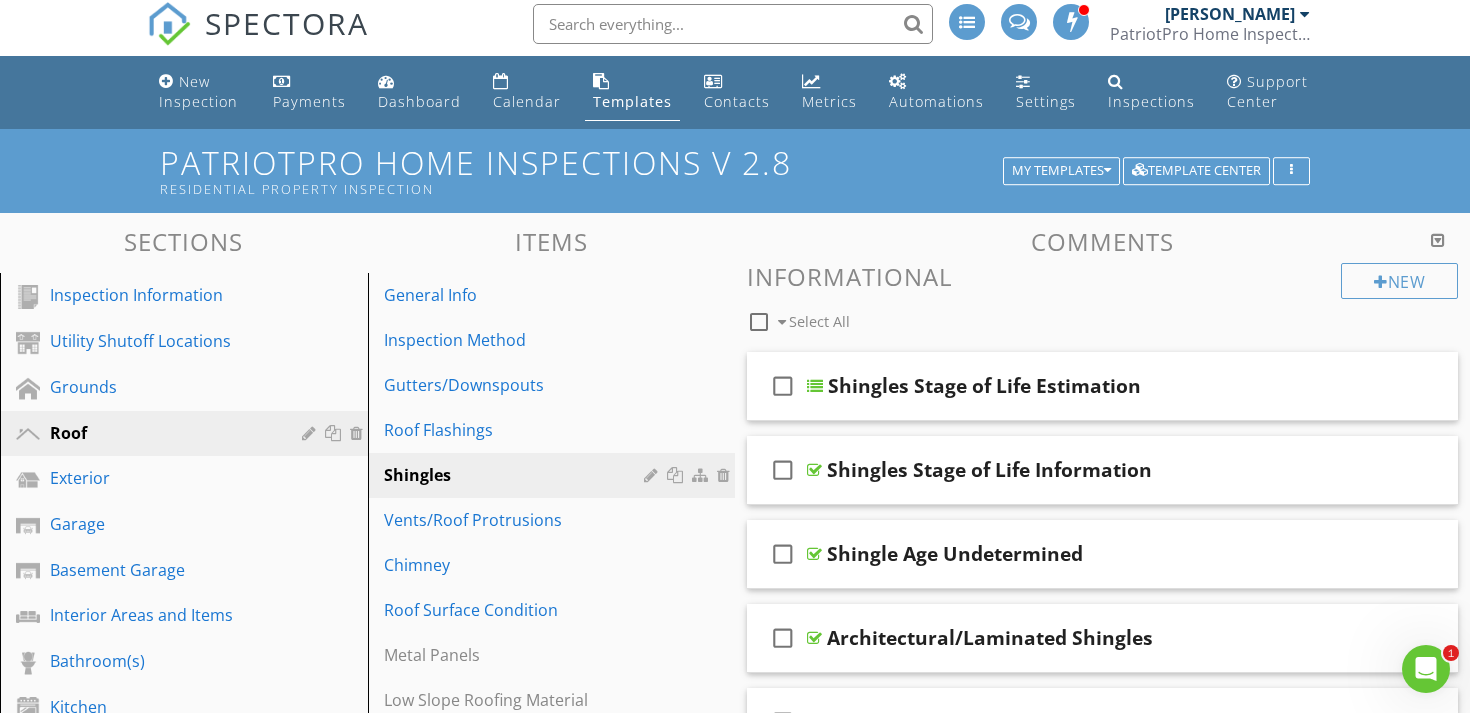 scroll, scrollTop: 0, scrollLeft: 0, axis: both 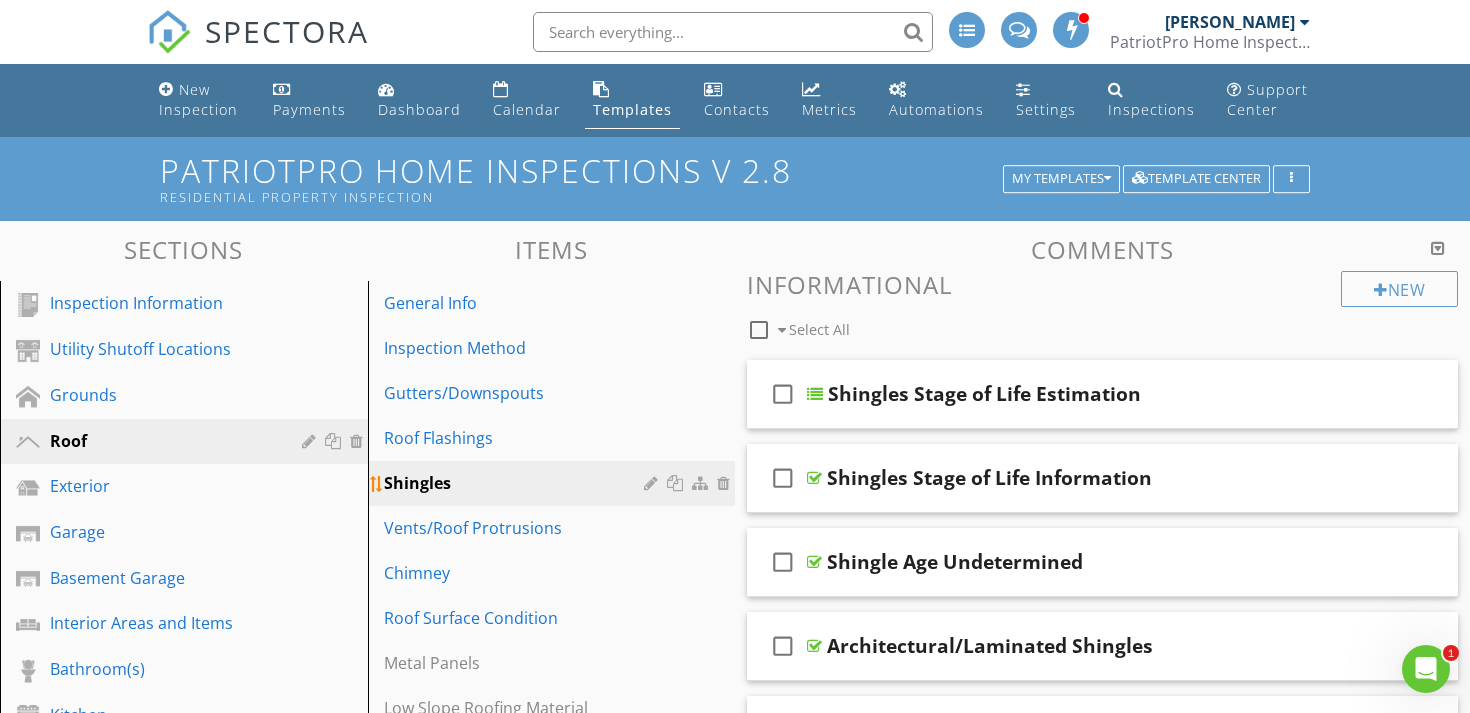 click at bounding box center (653, 483) 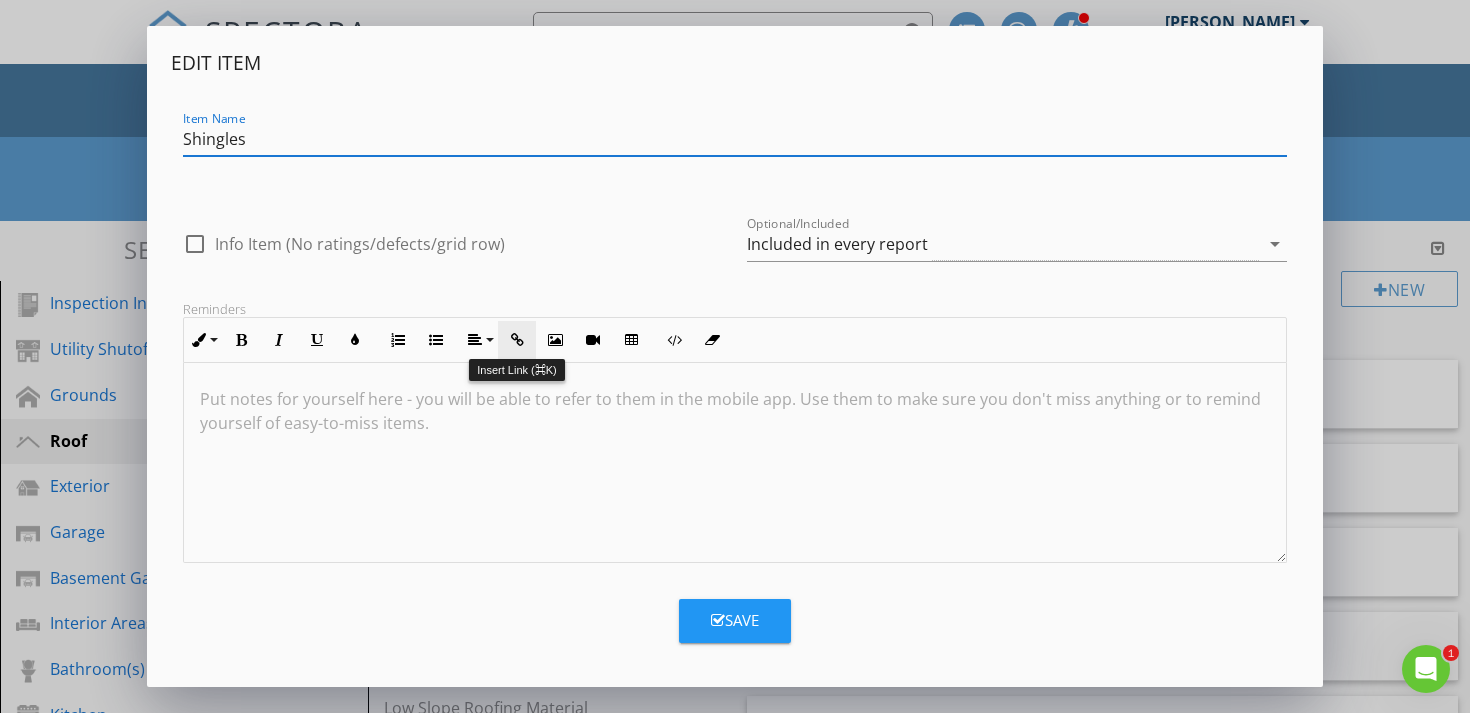 click at bounding box center (517, 340) 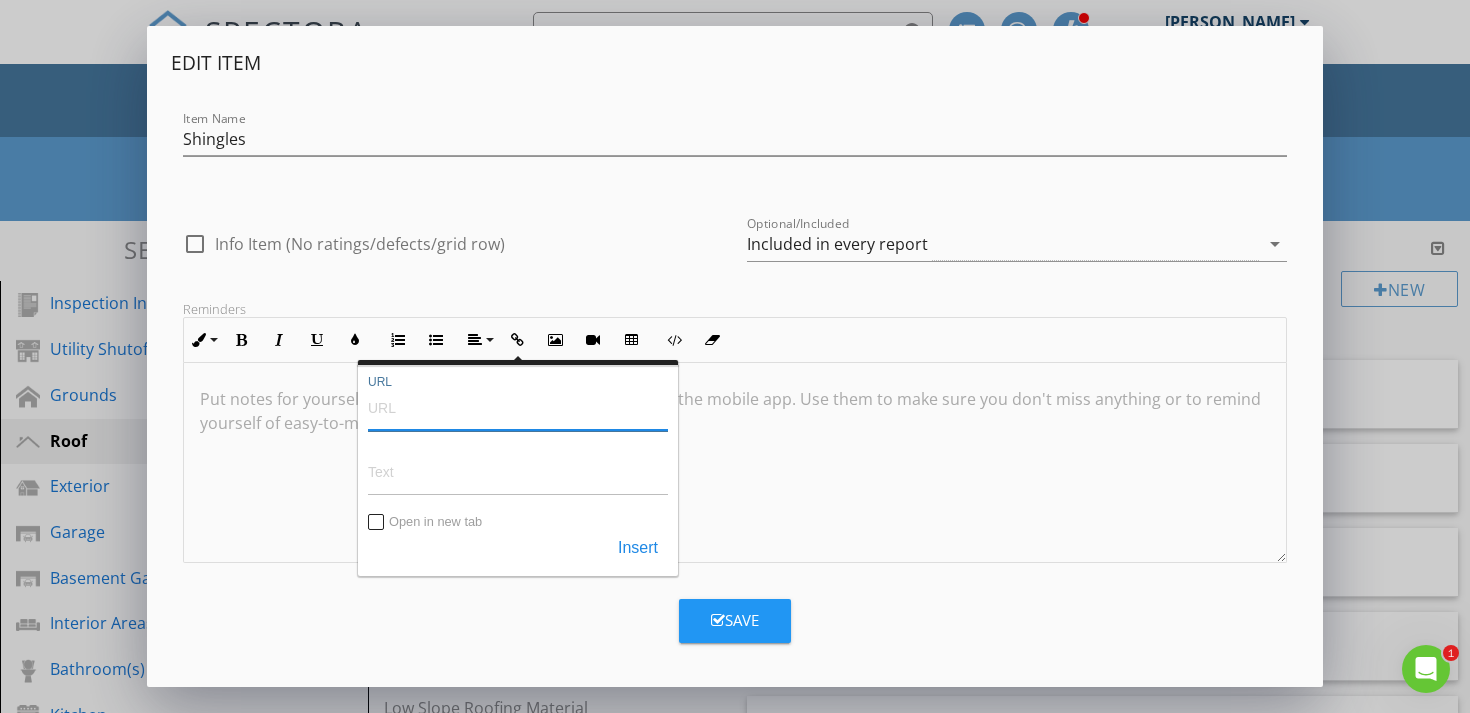 click on "URL" at bounding box center [518, 407] 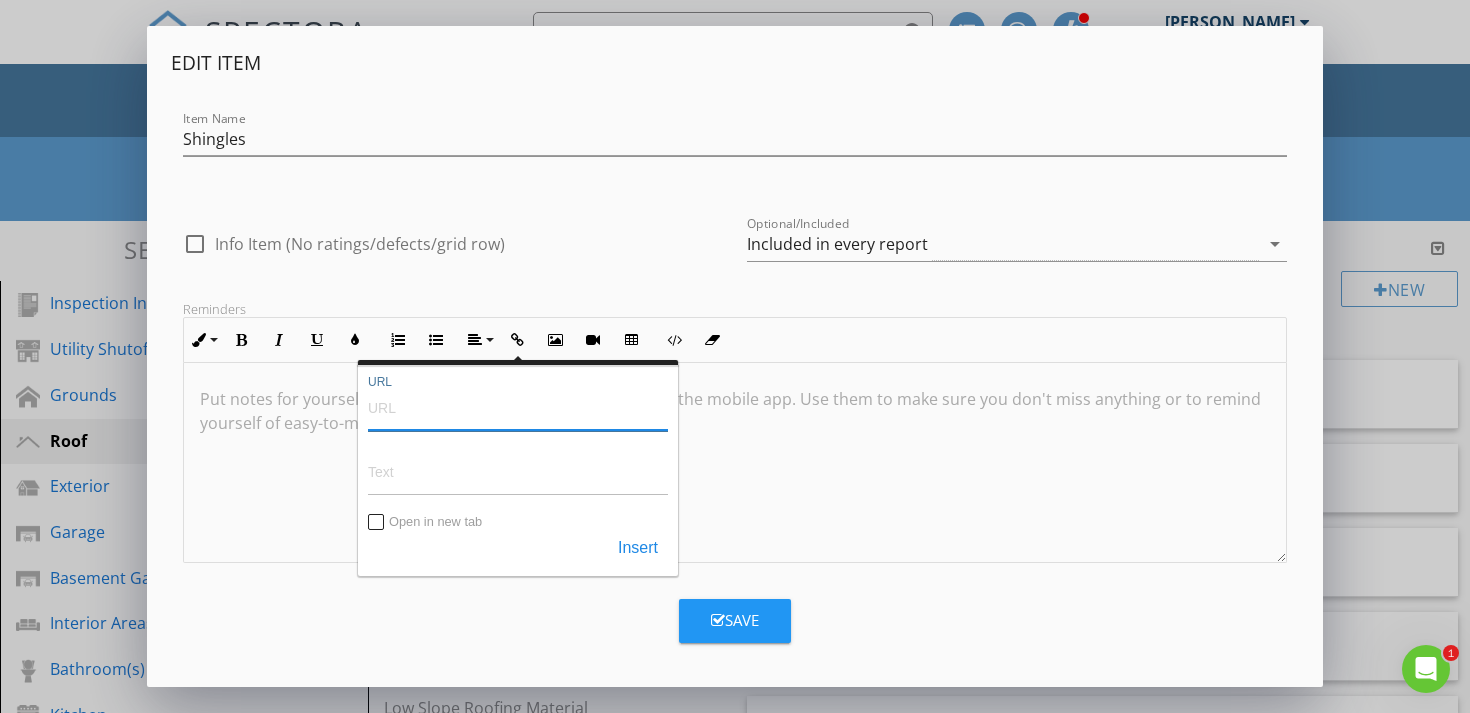 paste on "https://www.stormersite.com/hail_reports/kansas_city_kansas/2023" 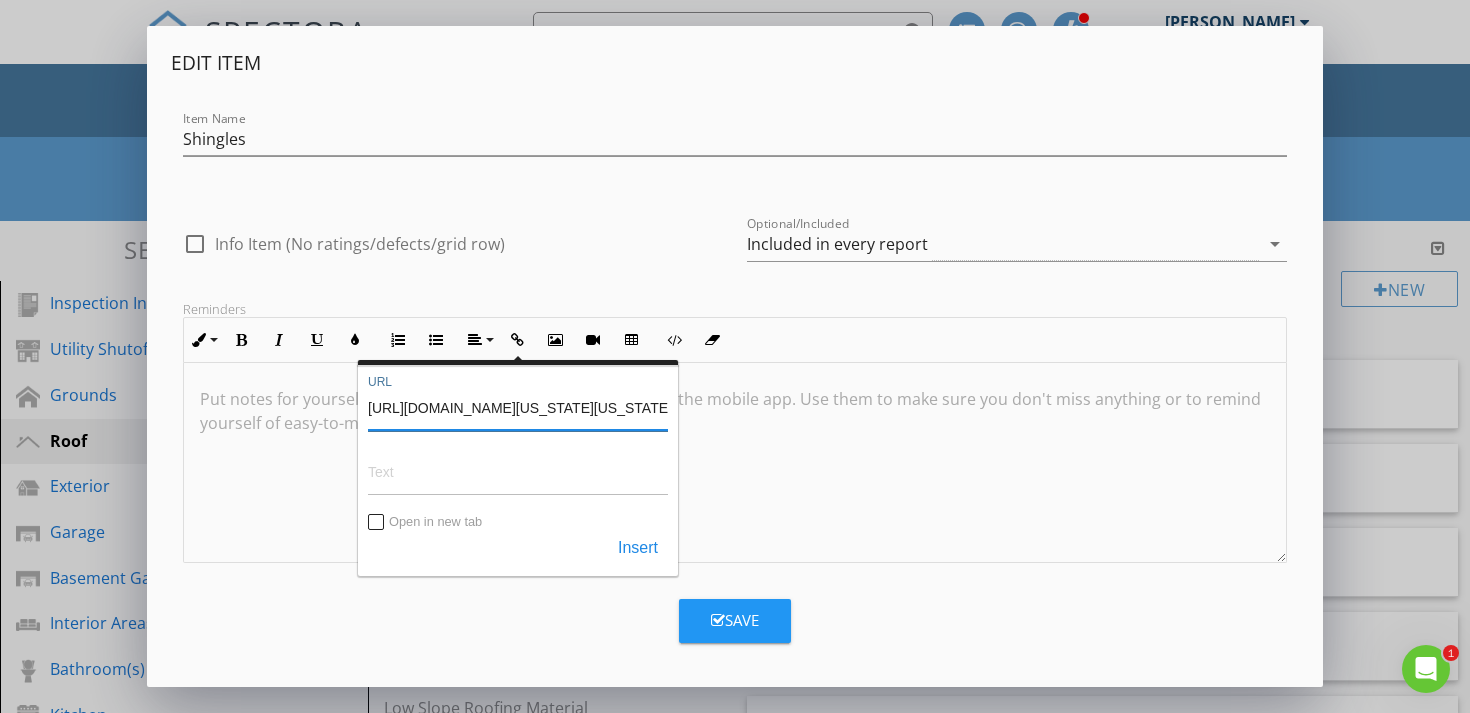 scroll, scrollTop: 0, scrollLeft: 116, axis: horizontal 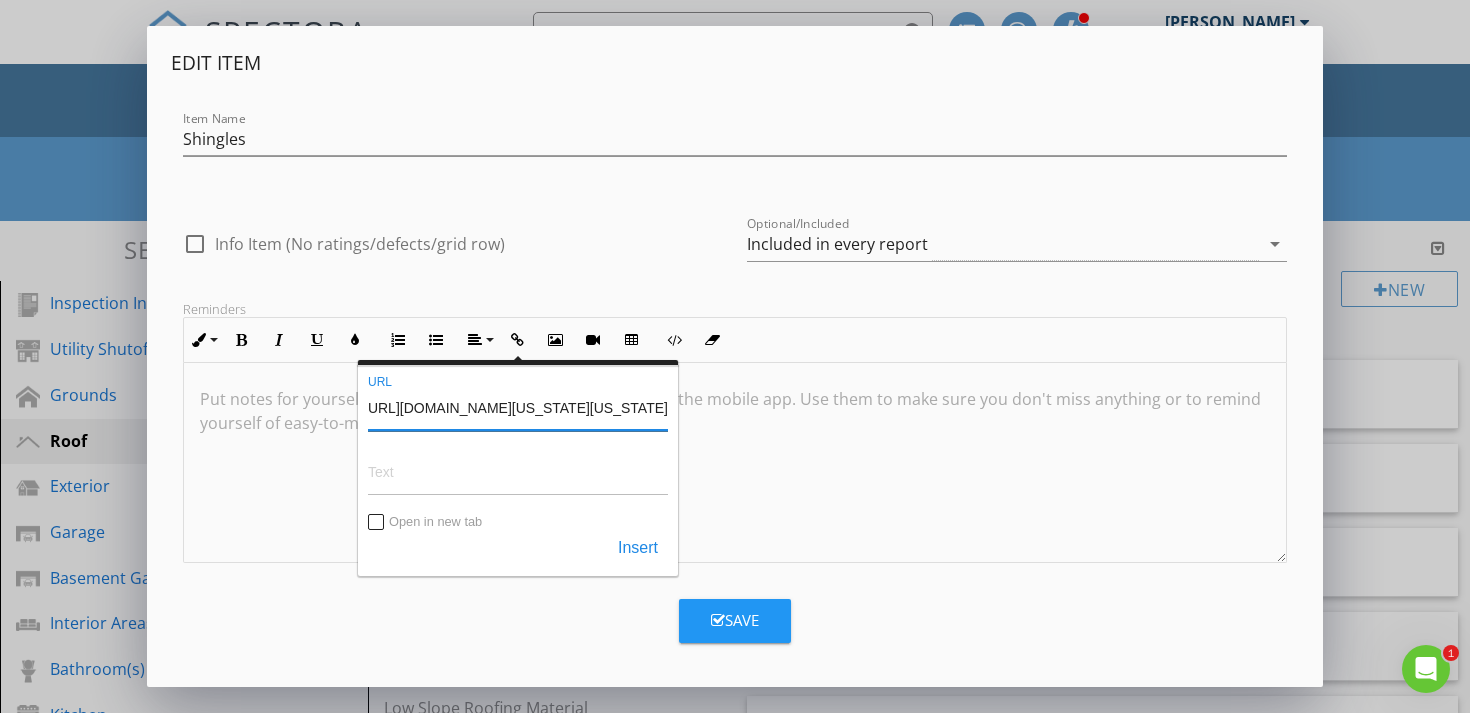 type on "https://www.stormersite.com/hail_reports/kansas_city_kansas/2023" 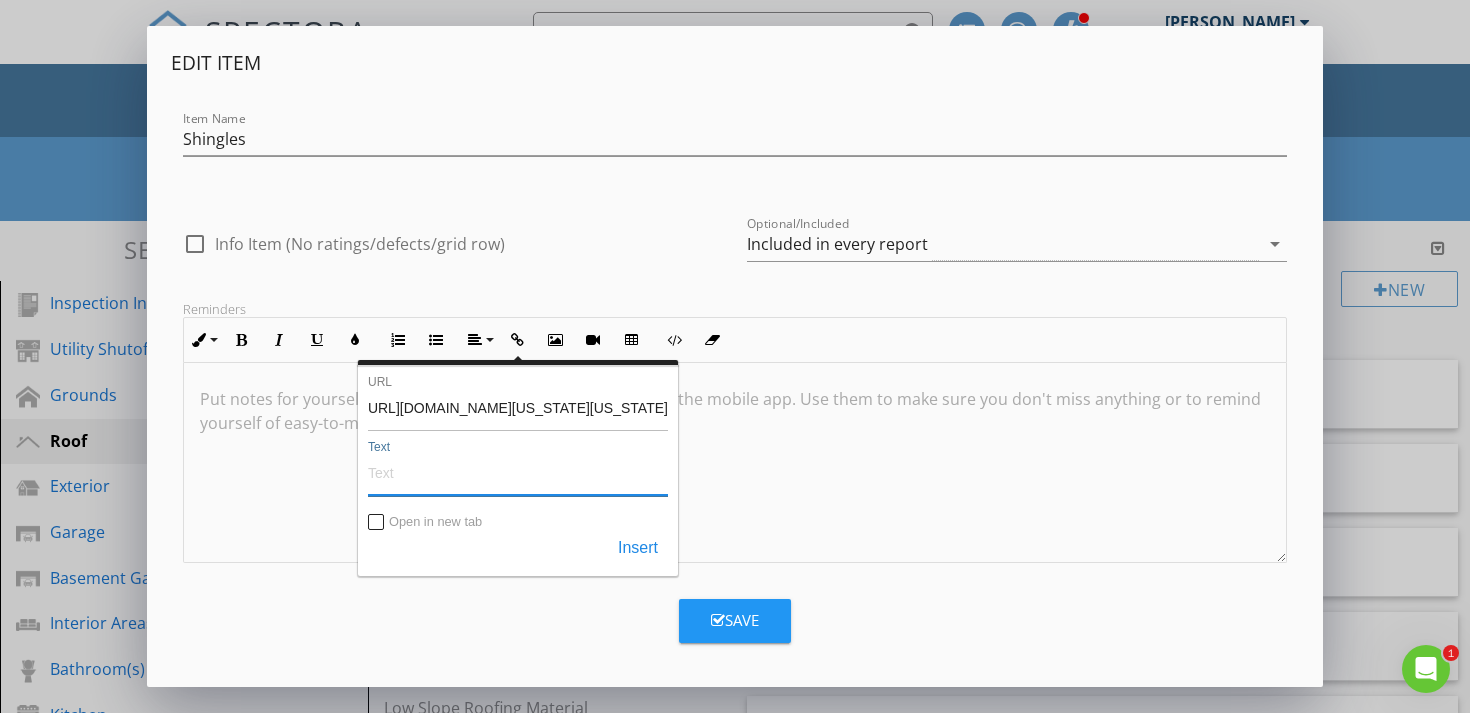 scroll, scrollTop: 0, scrollLeft: 0, axis: both 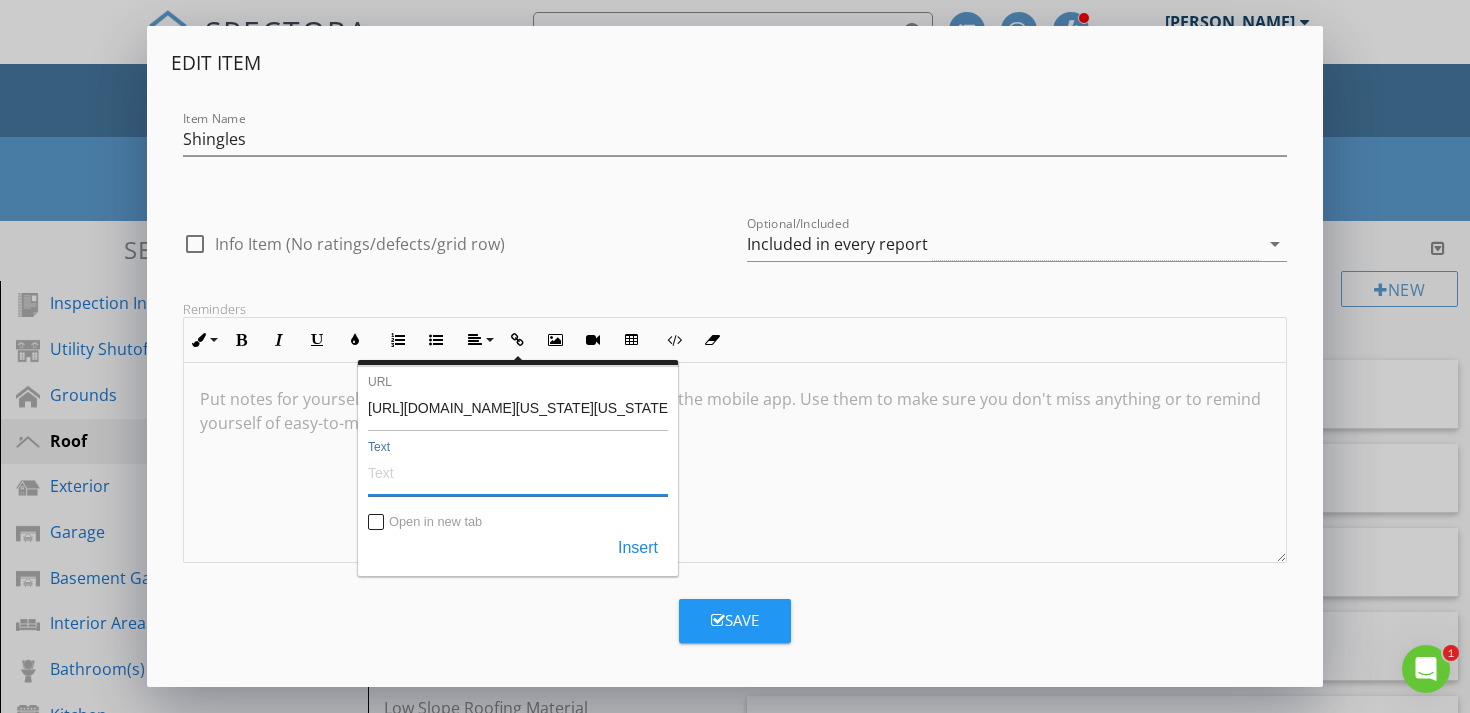 click on "Text" at bounding box center [518, 472] 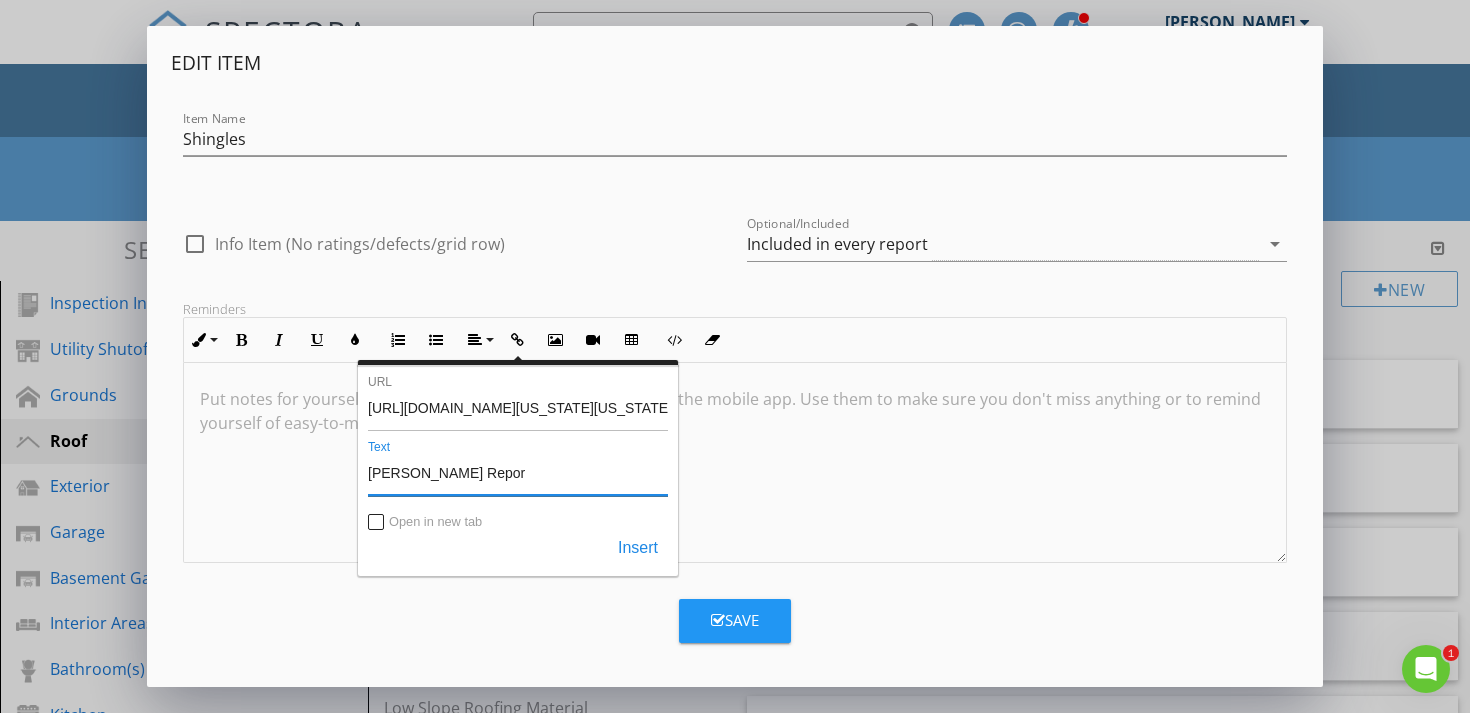 type on "KC Hail Report" 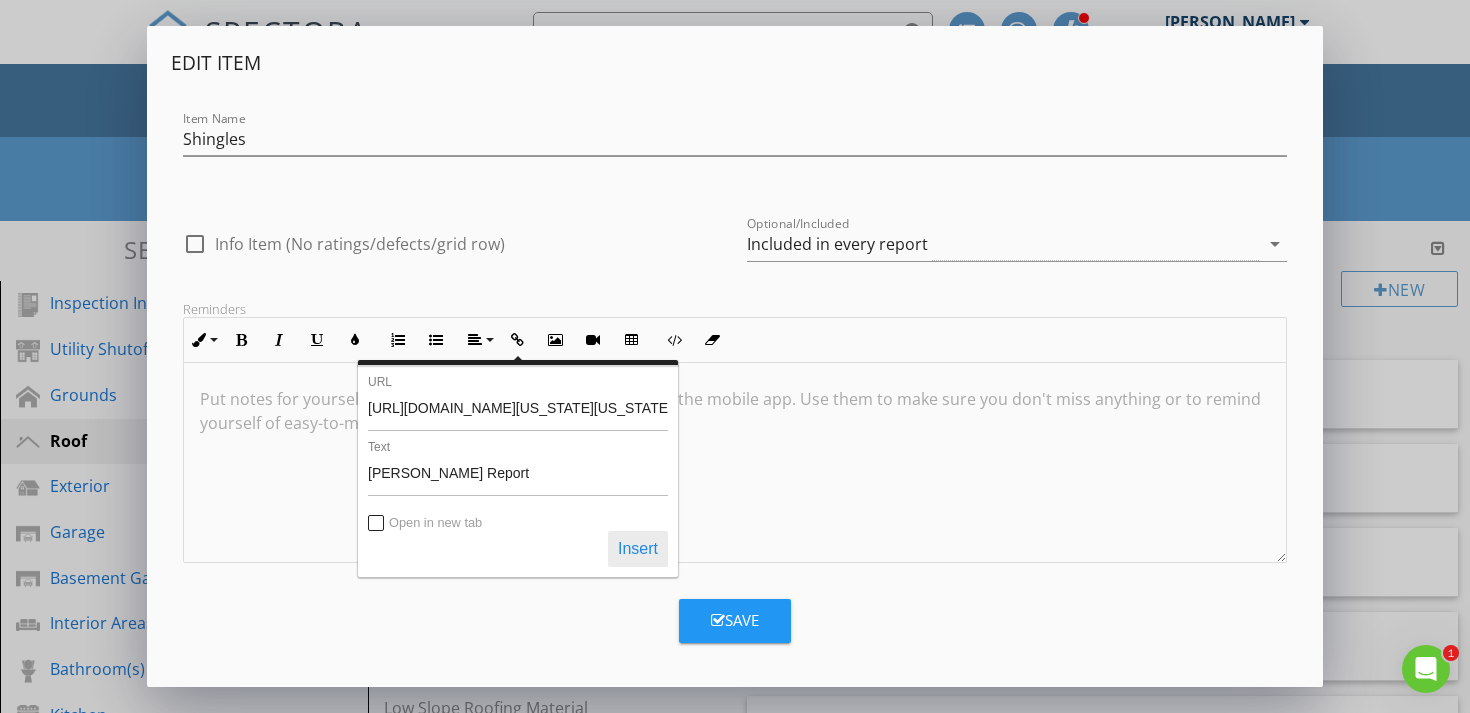click on "Insert" at bounding box center [638, 549] 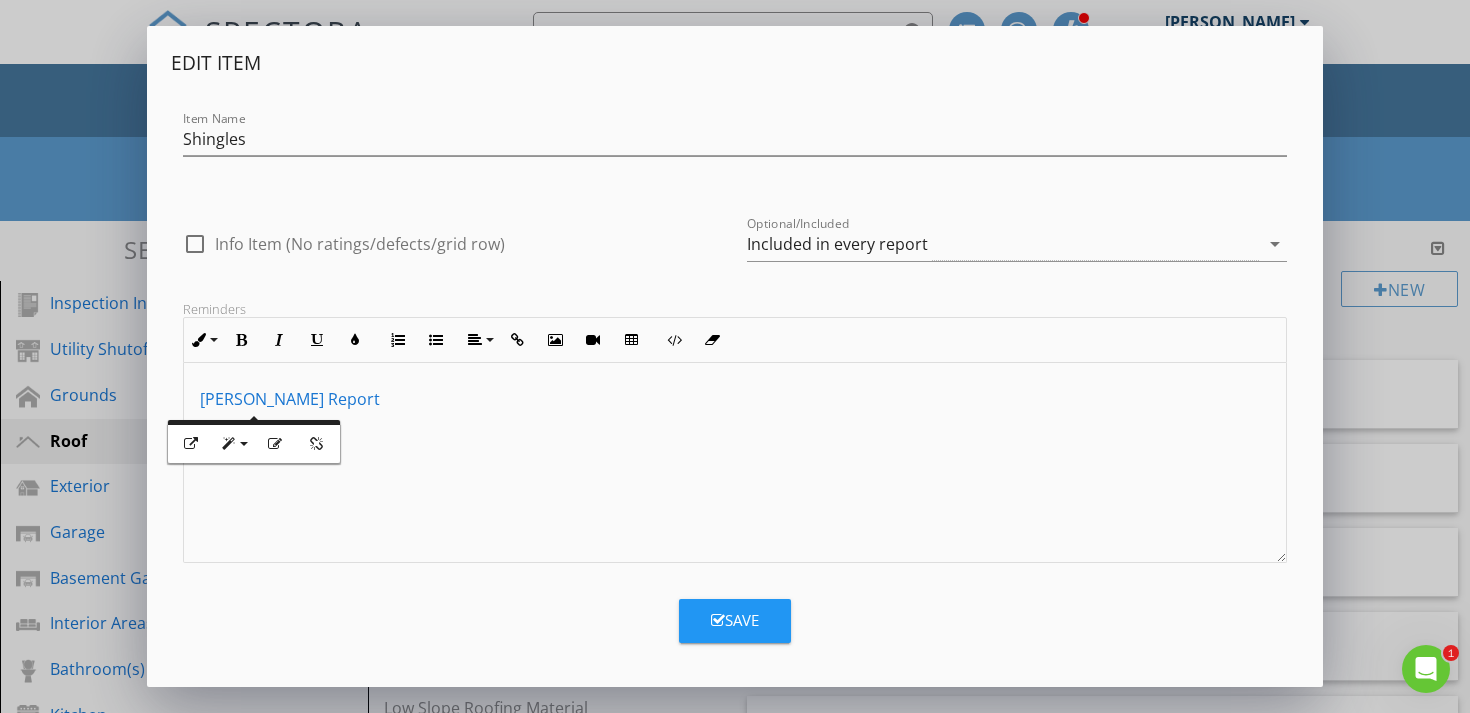 click on "​ KC Hail Report ​​​" at bounding box center [735, 463] 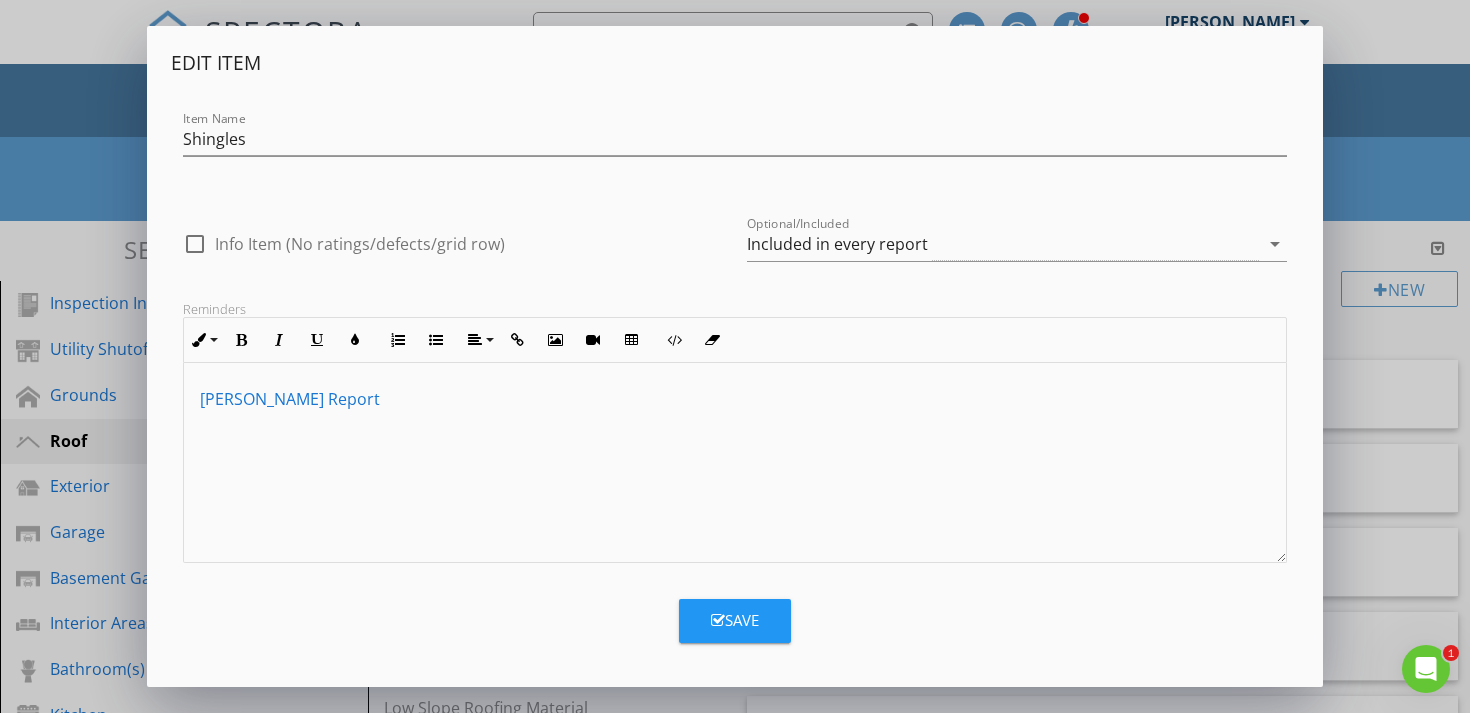 click on "Save" at bounding box center [735, 621] 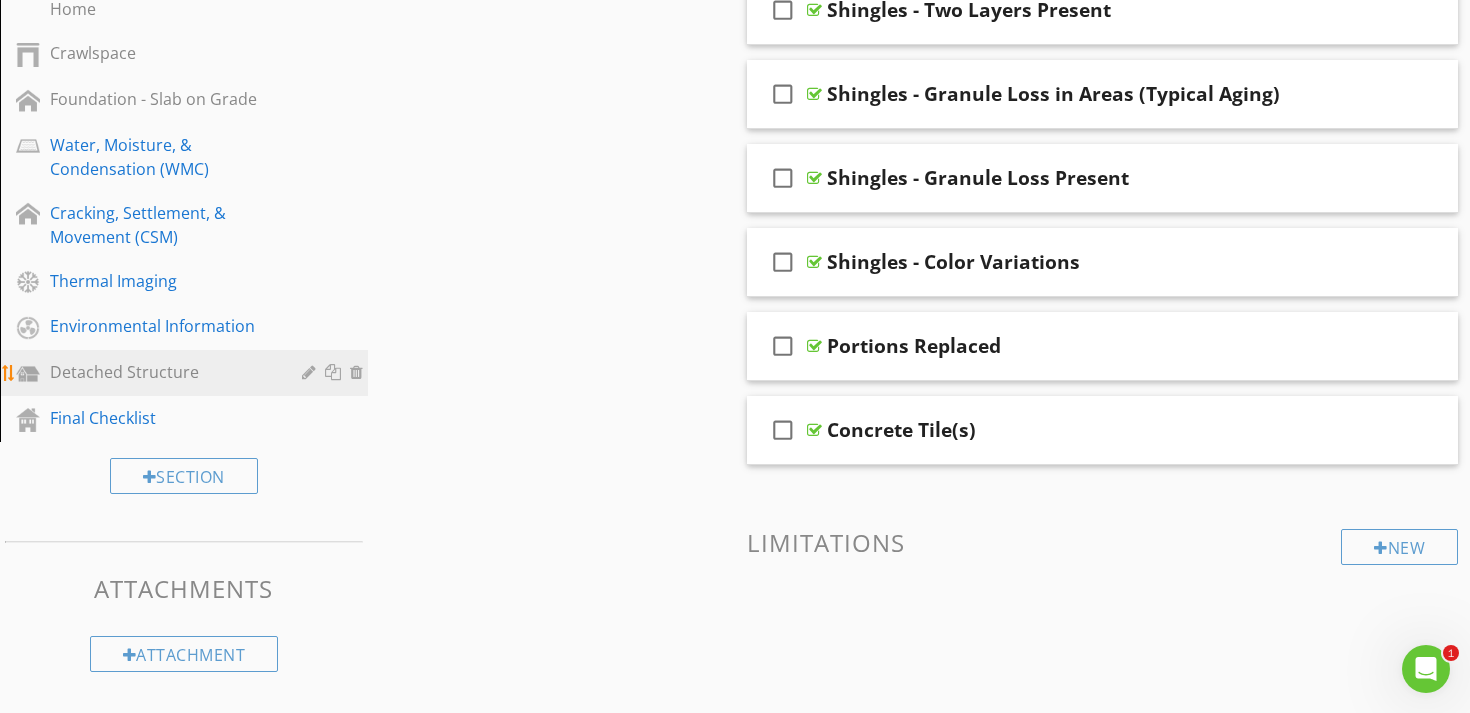 scroll, scrollTop: 1137, scrollLeft: 0, axis: vertical 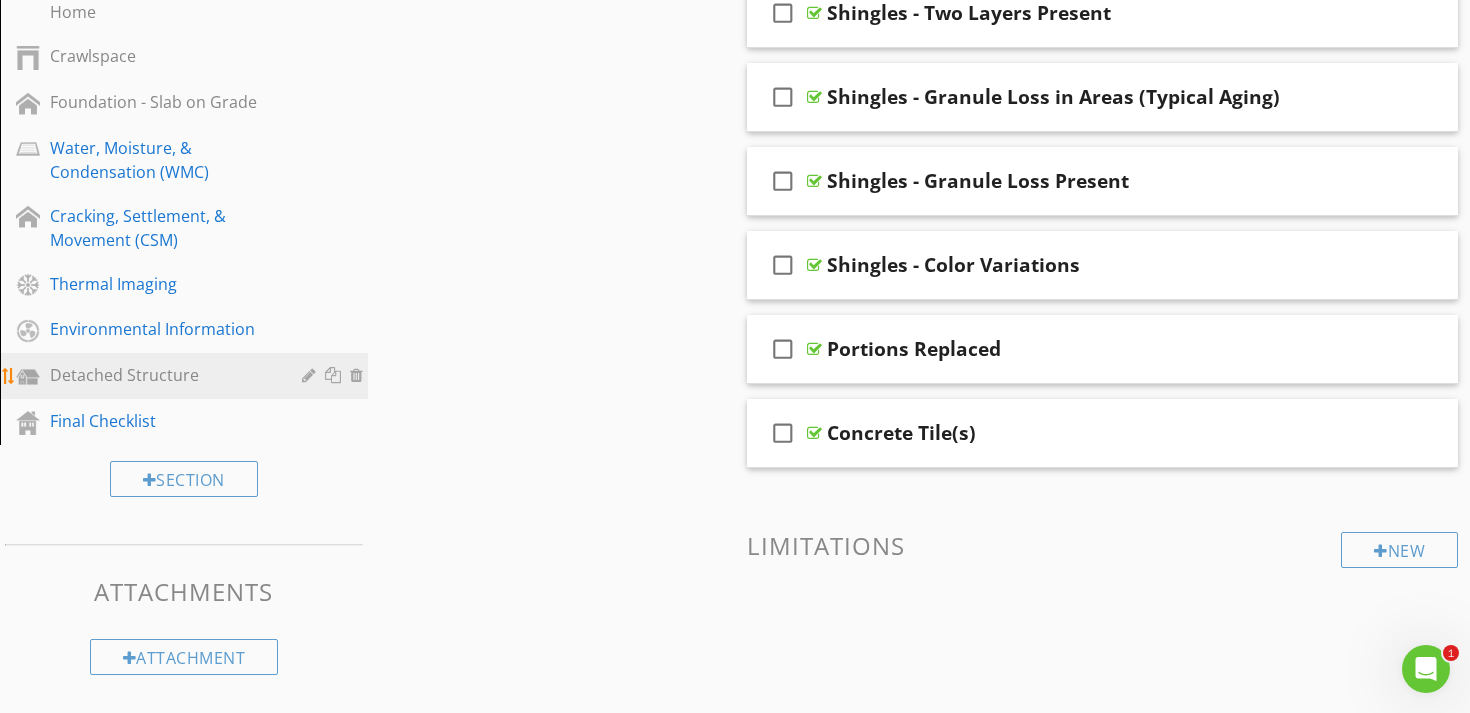 click on "Detached Structure" at bounding box center [161, 375] 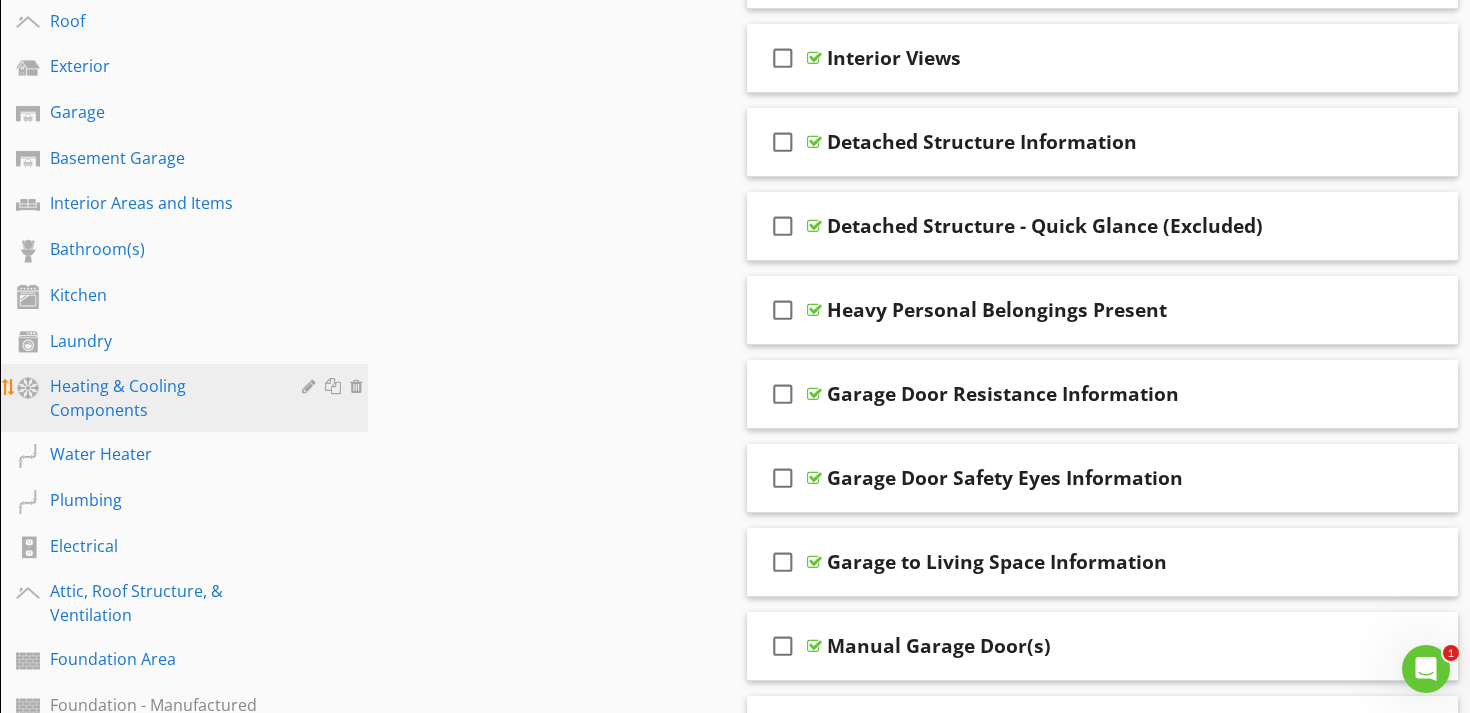 scroll, scrollTop: 0, scrollLeft: 0, axis: both 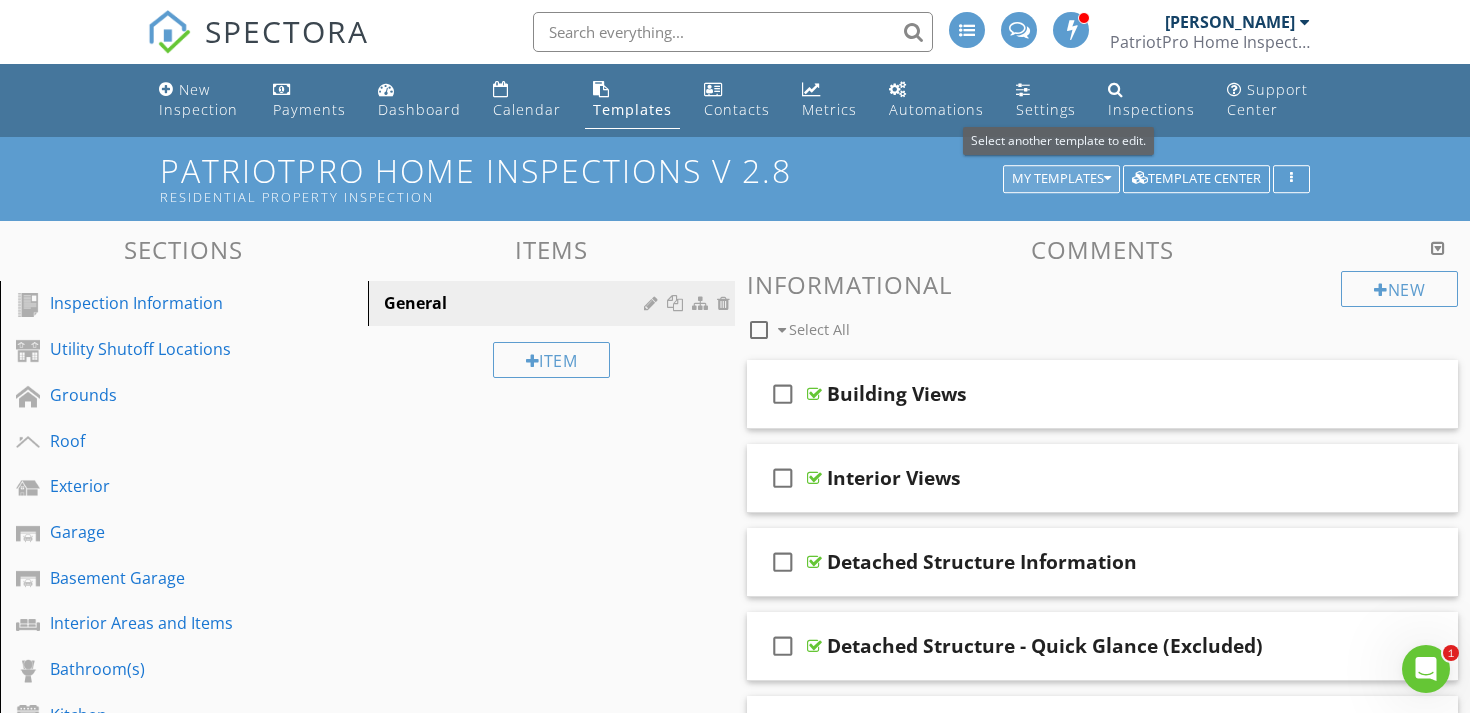 click on "My Templates" at bounding box center (1061, 179) 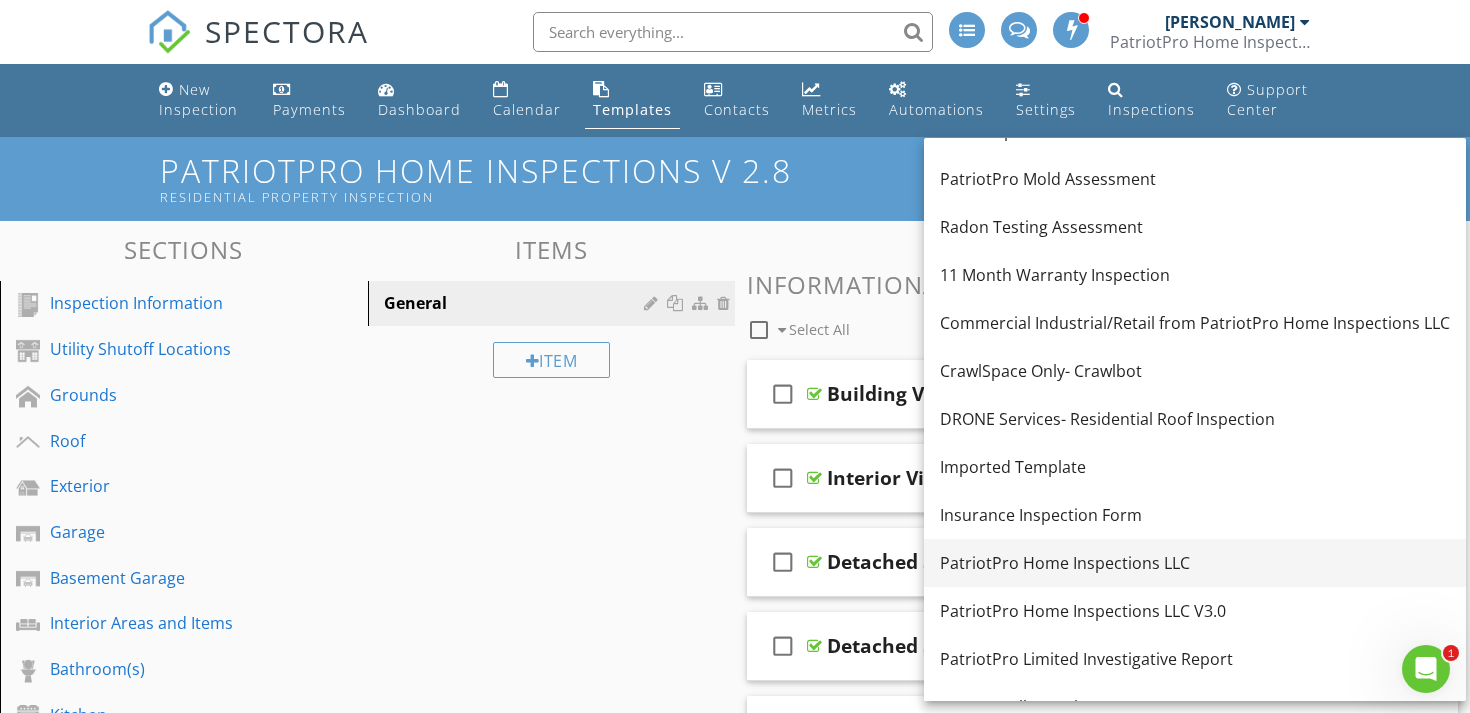 scroll, scrollTop: 419, scrollLeft: 0, axis: vertical 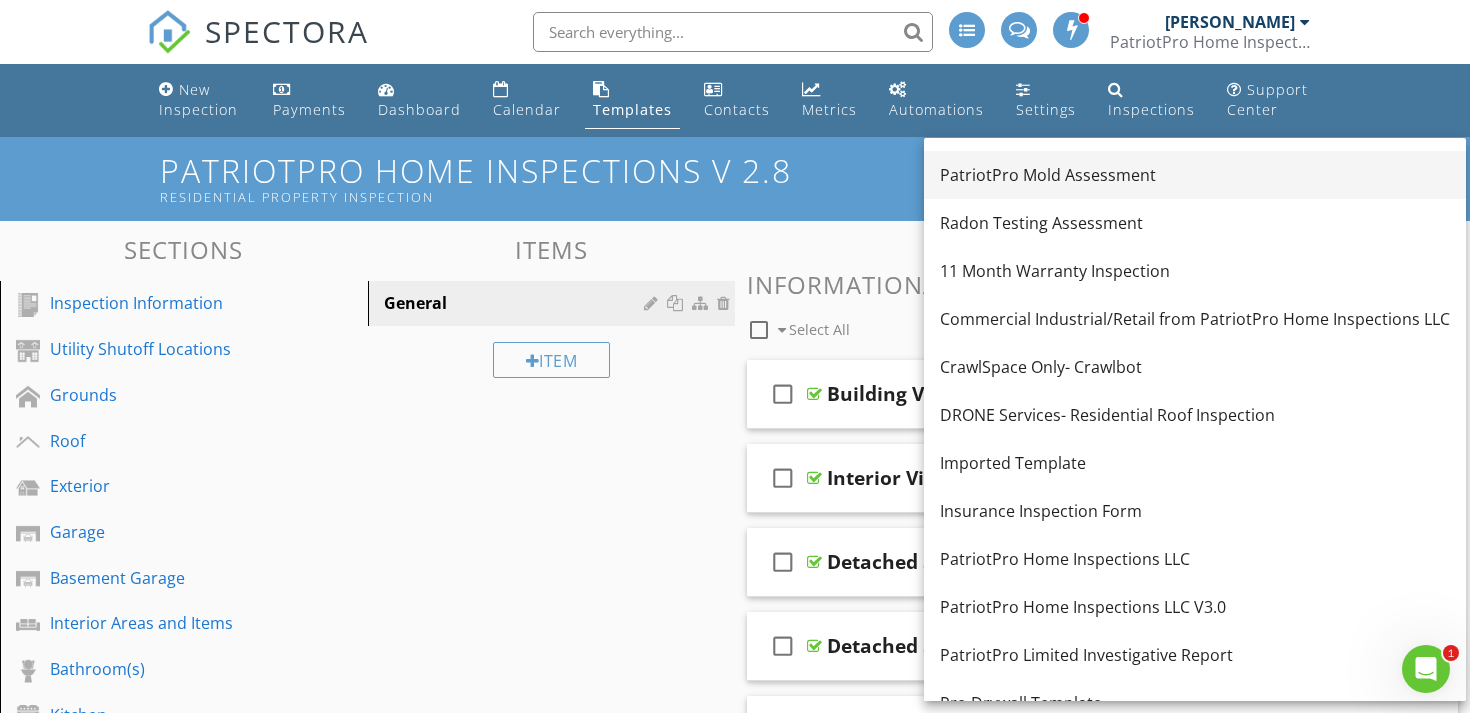 drag, startPoint x: 1126, startPoint y: 603, endPoint x: 1101, endPoint y: 168, distance: 435.7178 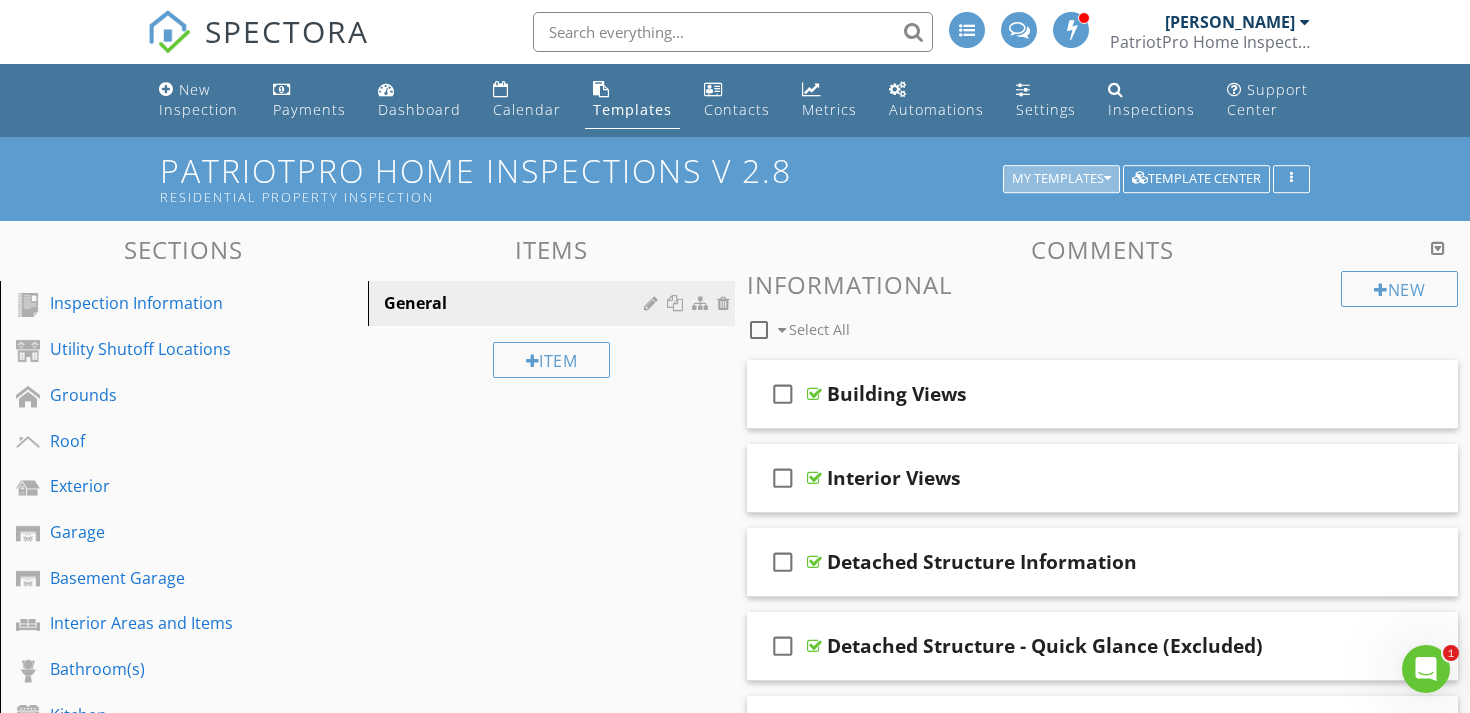 click at bounding box center [1107, 179] 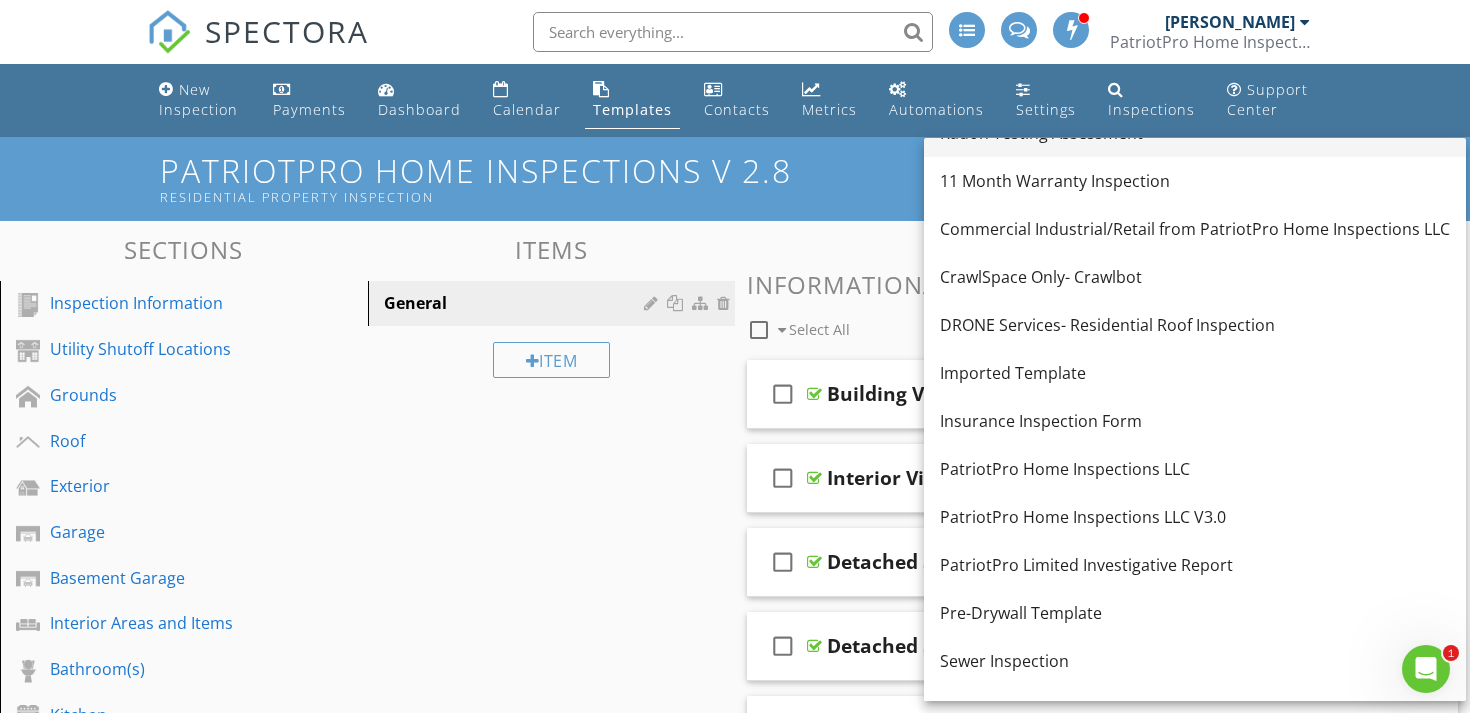 scroll, scrollTop: 541, scrollLeft: 0, axis: vertical 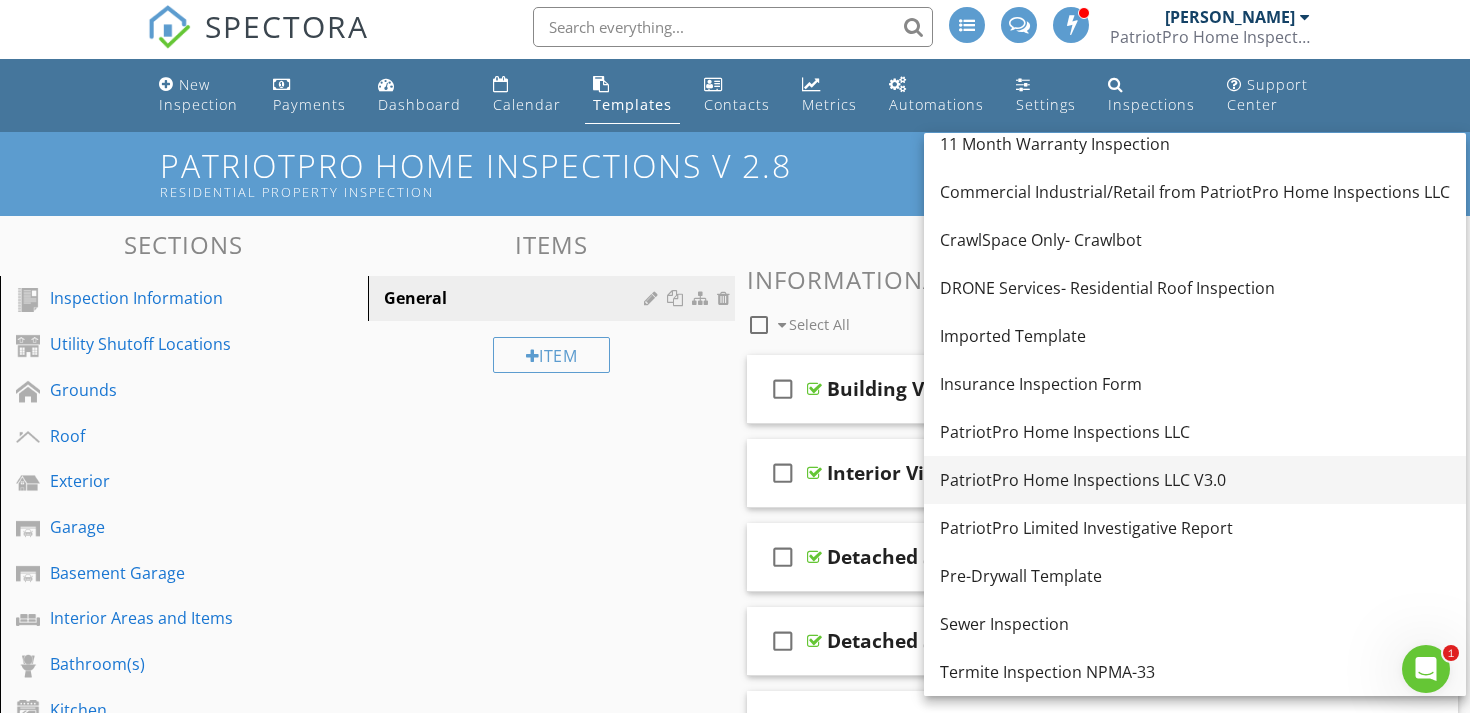 click on "PatriotPro Home Inspections LLC V3.0" at bounding box center [1195, 480] 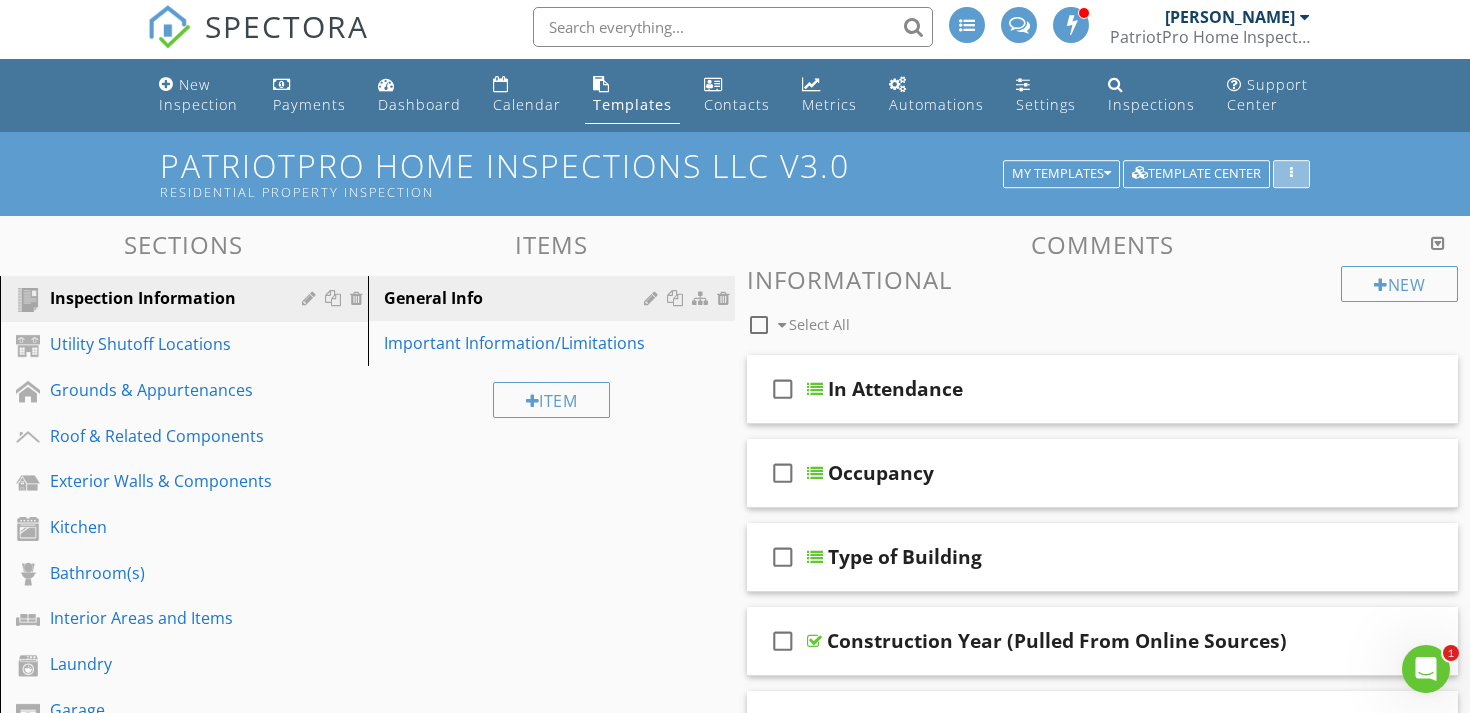 click at bounding box center (1291, 174) 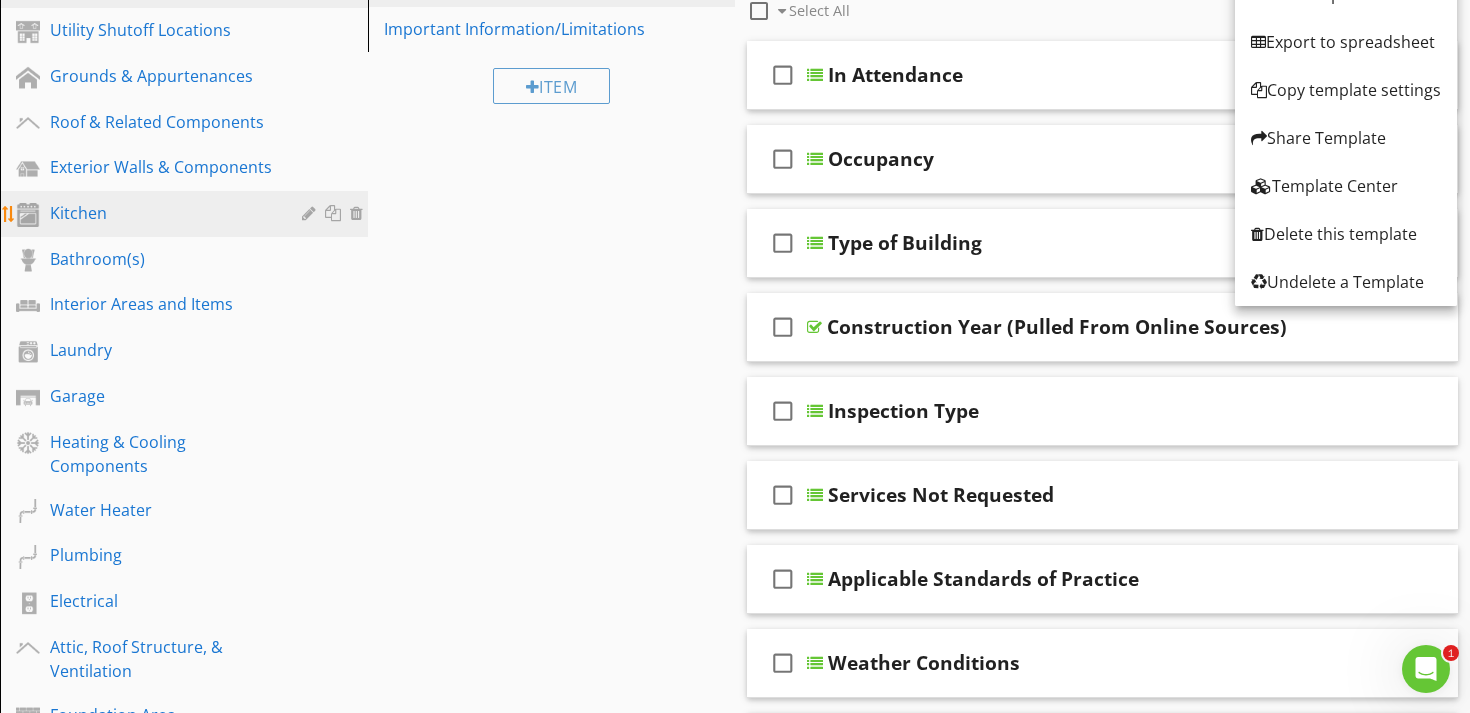 scroll, scrollTop: 333, scrollLeft: 0, axis: vertical 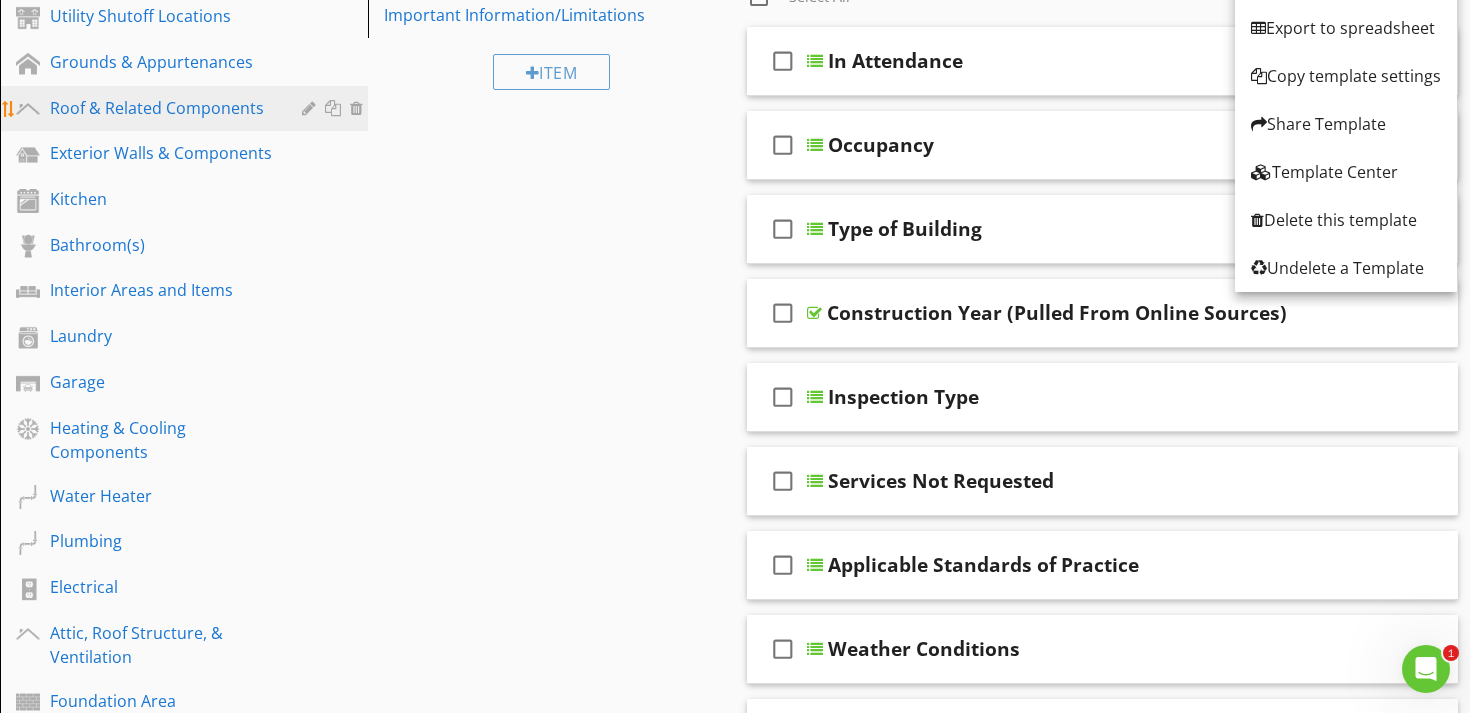 click on "Roof & Related Components" at bounding box center [161, 108] 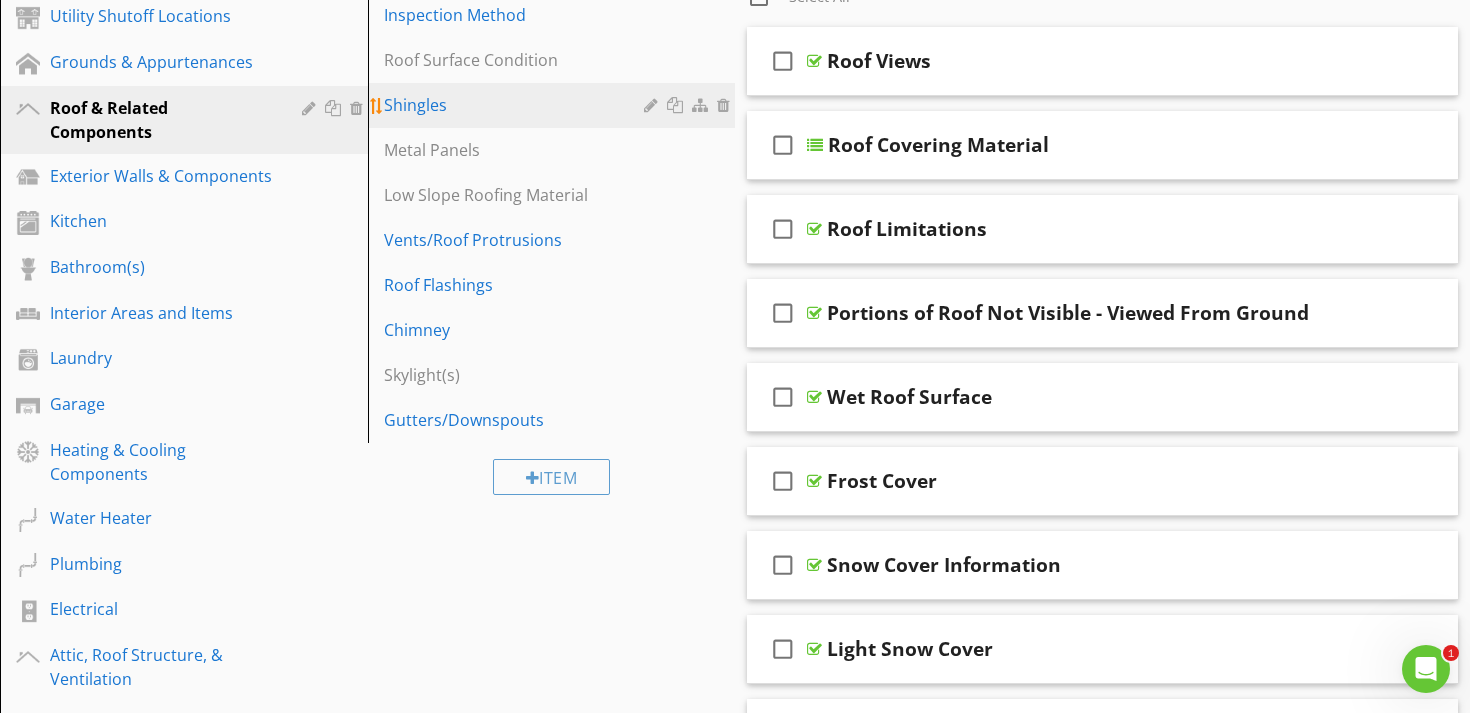 click on "Shingles" at bounding box center [517, 105] 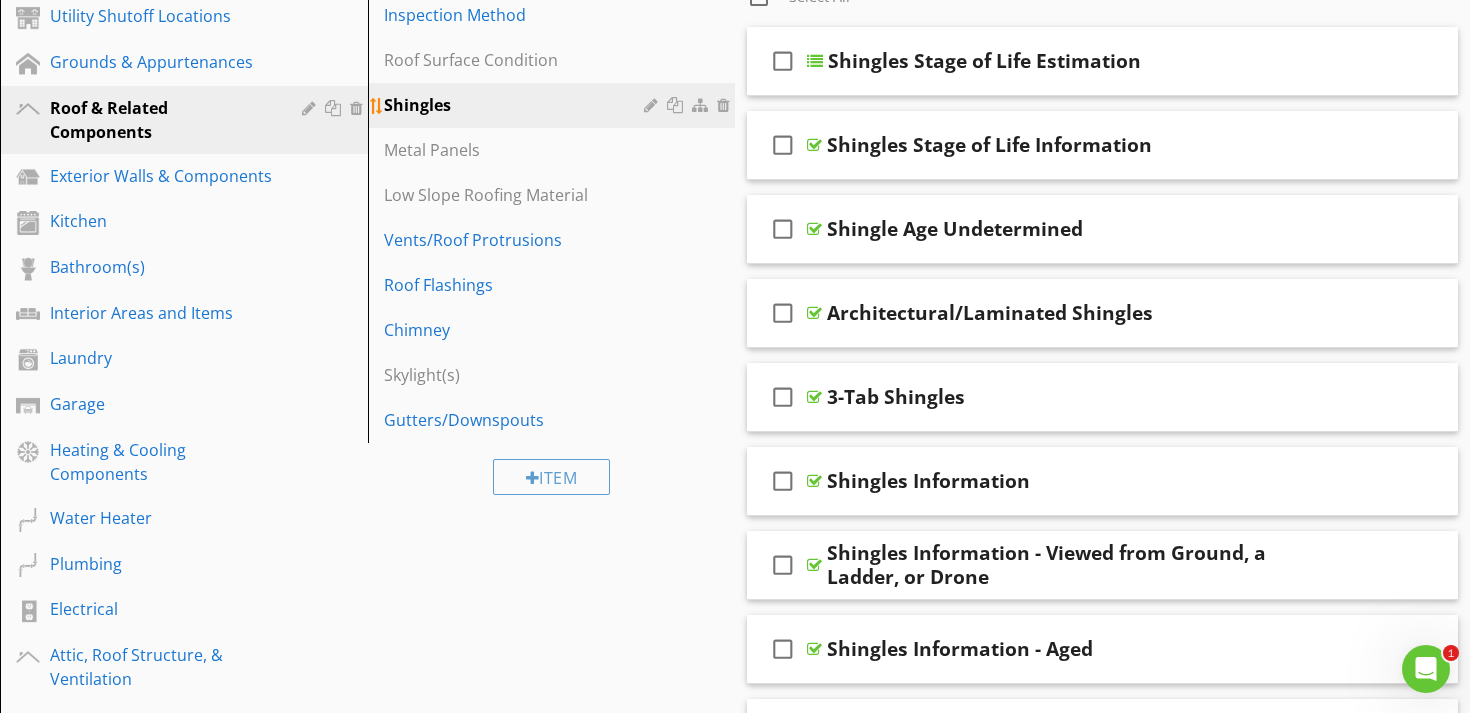 click at bounding box center (653, 105) 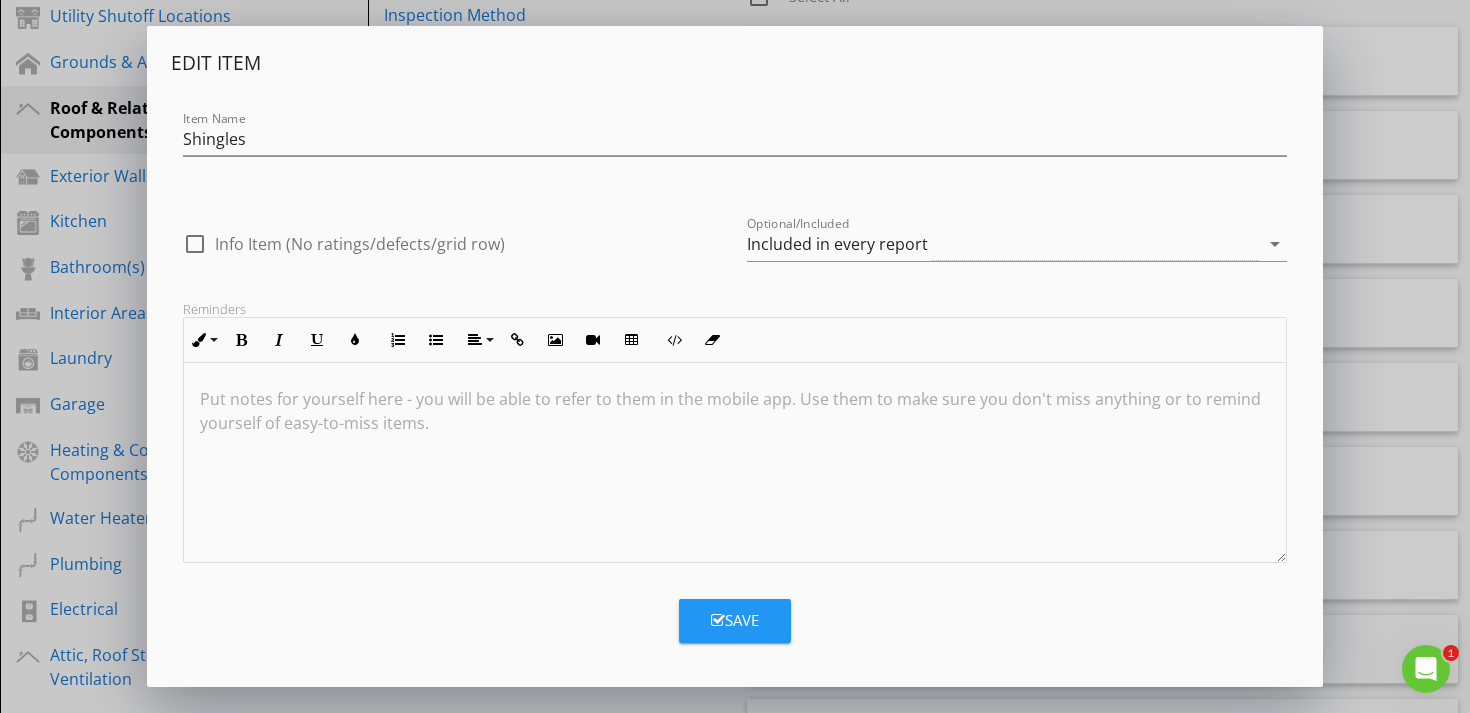 click at bounding box center (735, 463) 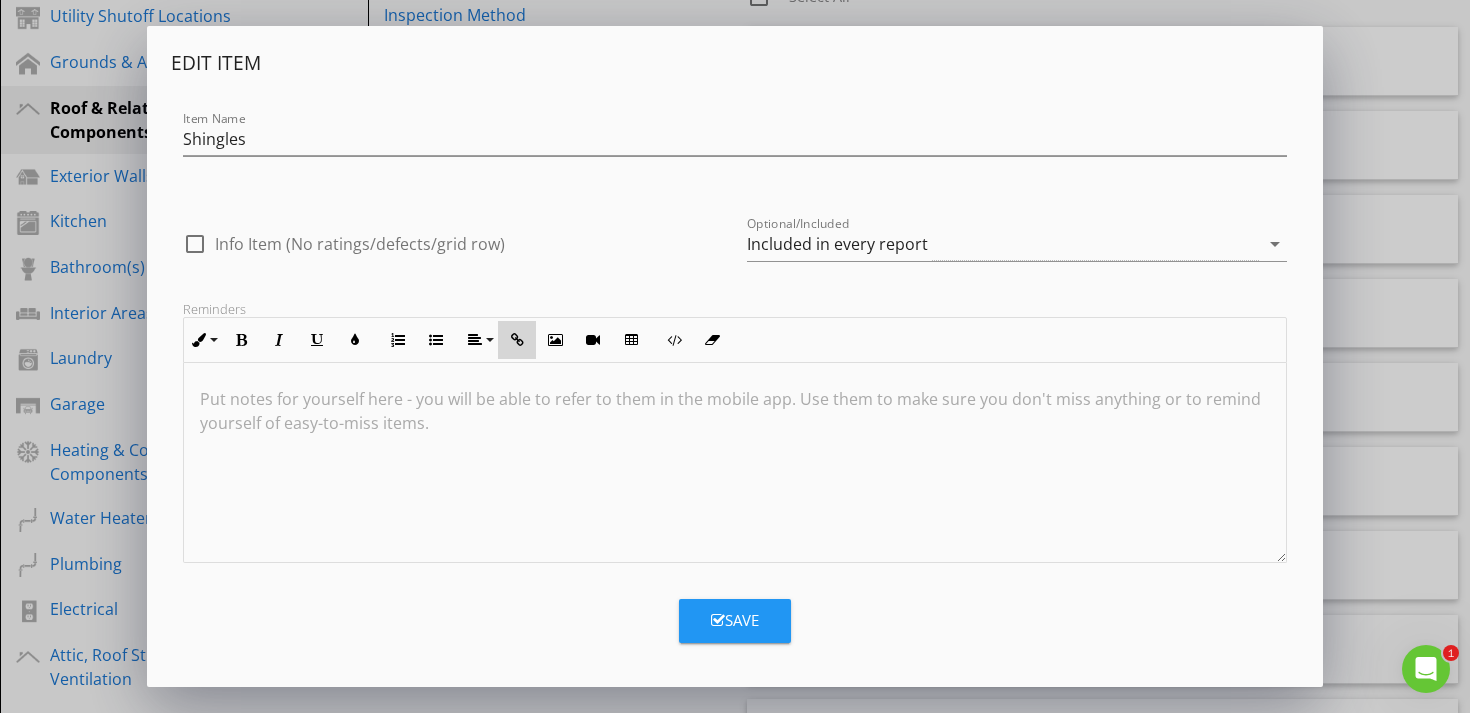 click on "Insert Link" at bounding box center (517, 340) 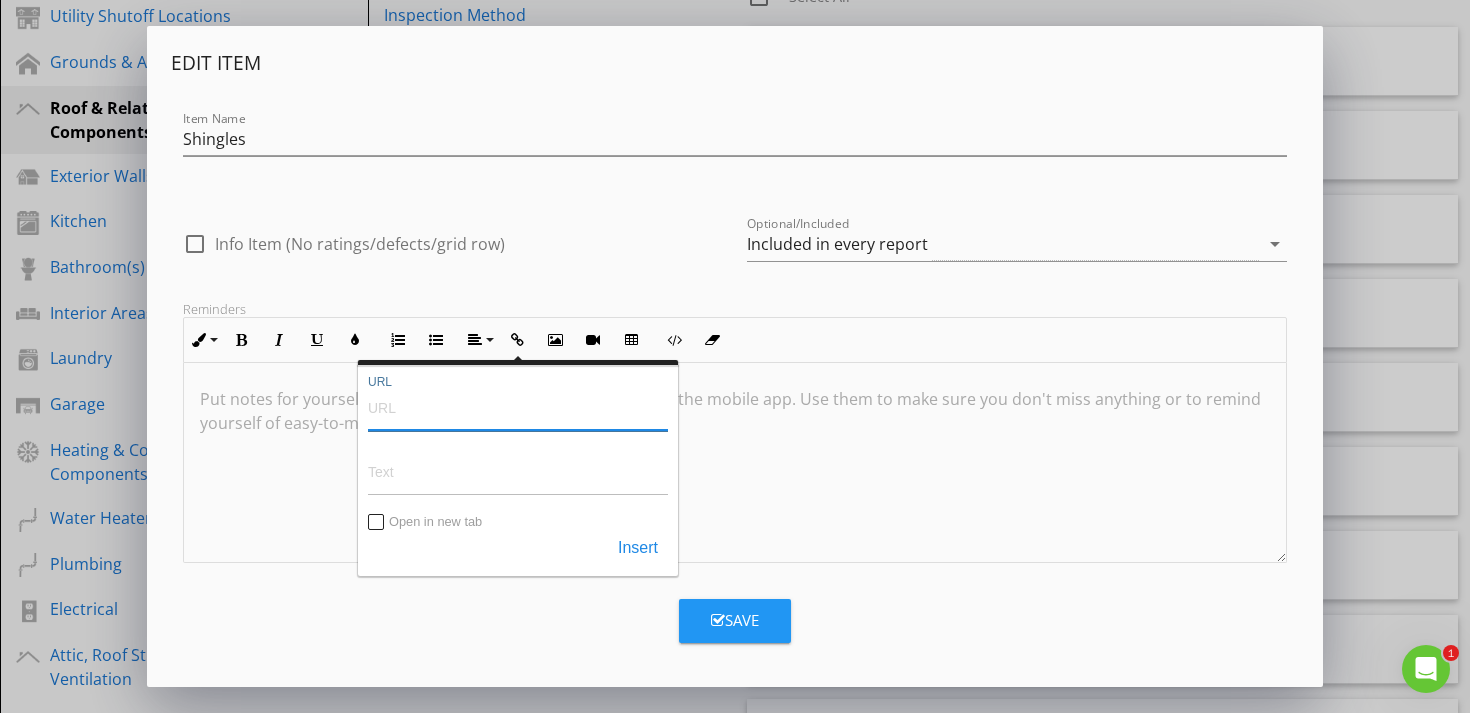 paste on "https://www.stormersite.com/hail_reports/kansas_city_kansas/2023" 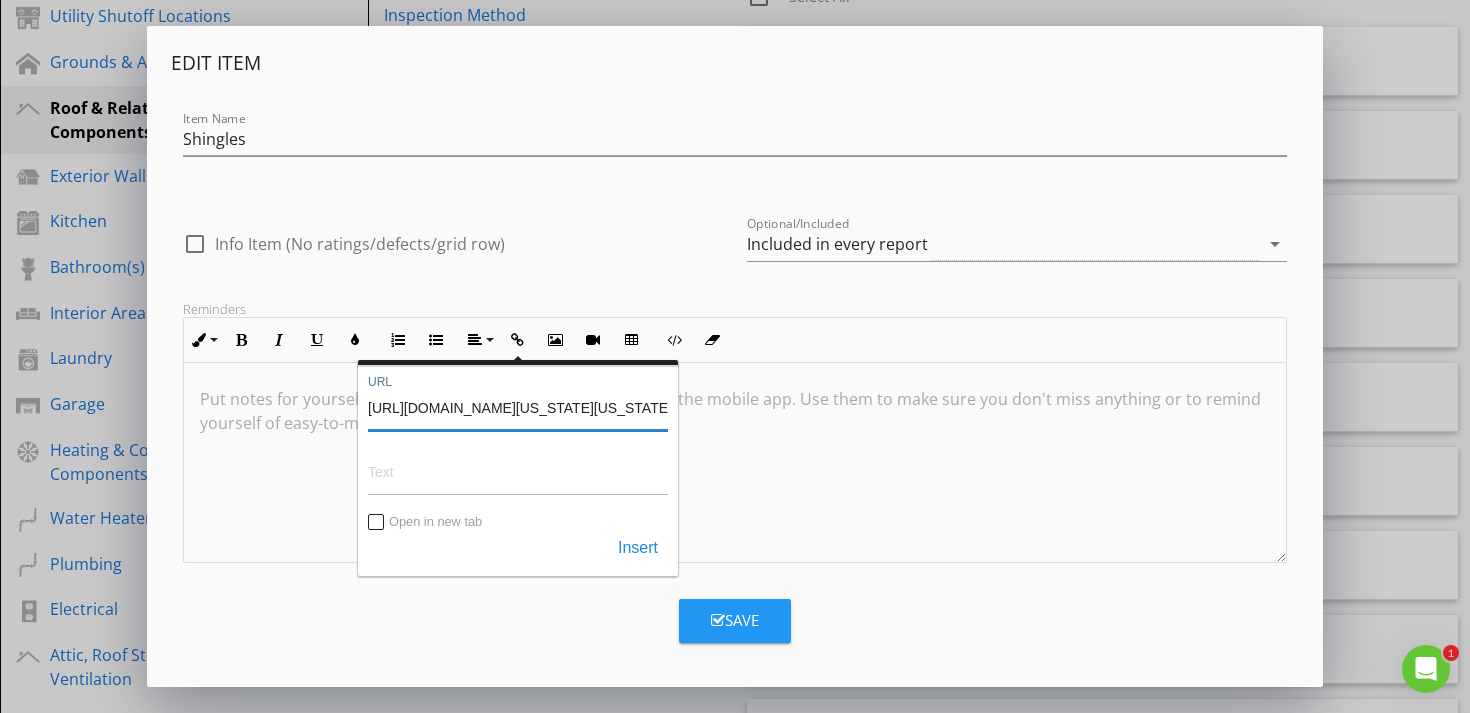 scroll, scrollTop: 0, scrollLeft: 116, axis: horizontal 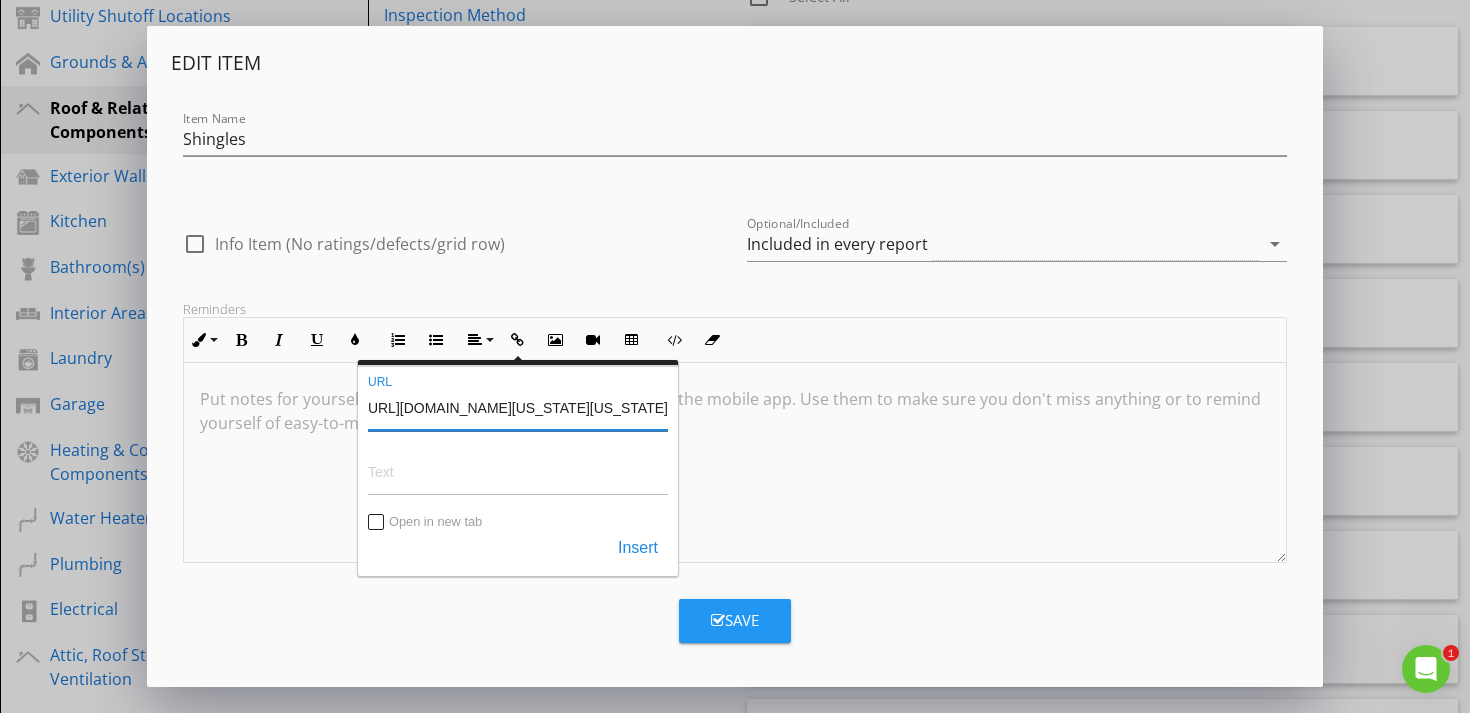 type on "https://www.stormersite.com/hail_reports/kansas_city_kansas/2023" 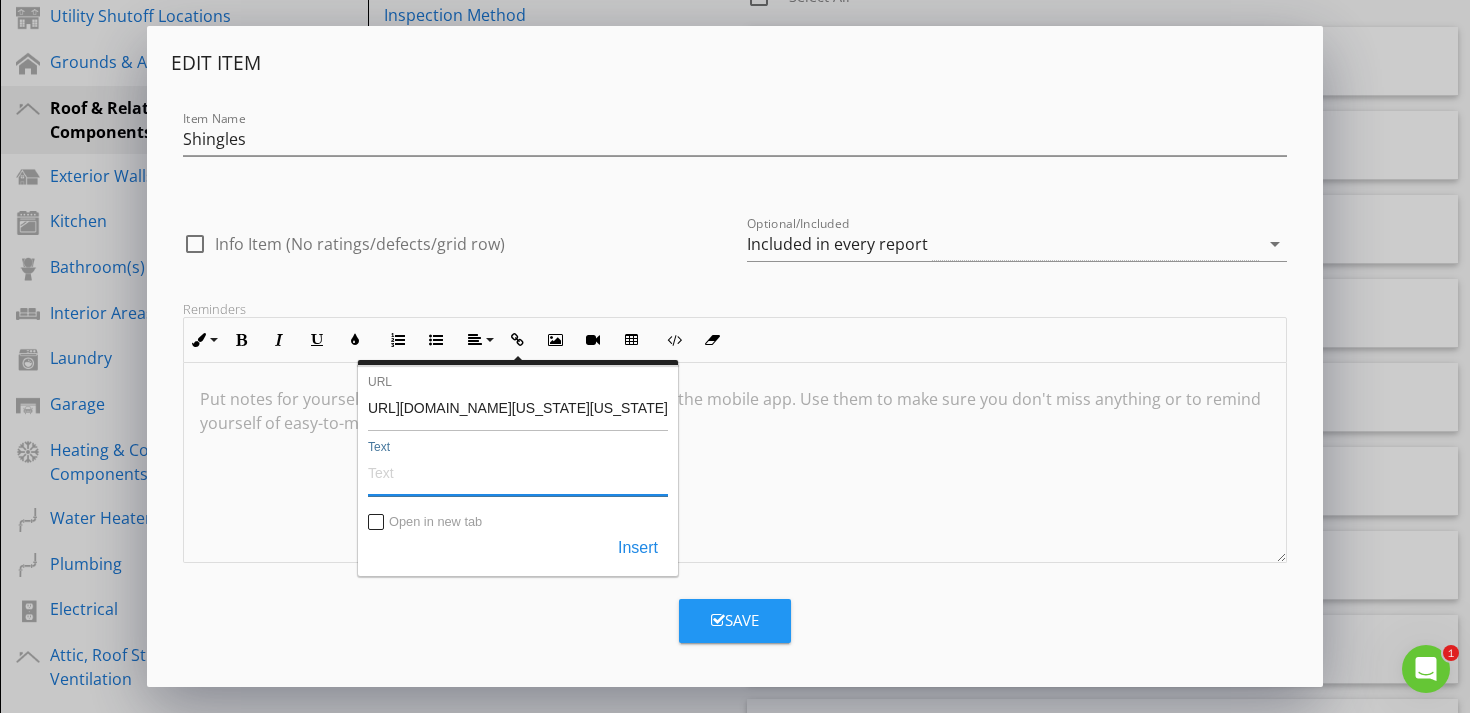 scroll, scrollTop: 0, scrollLeft: 0, axis: both 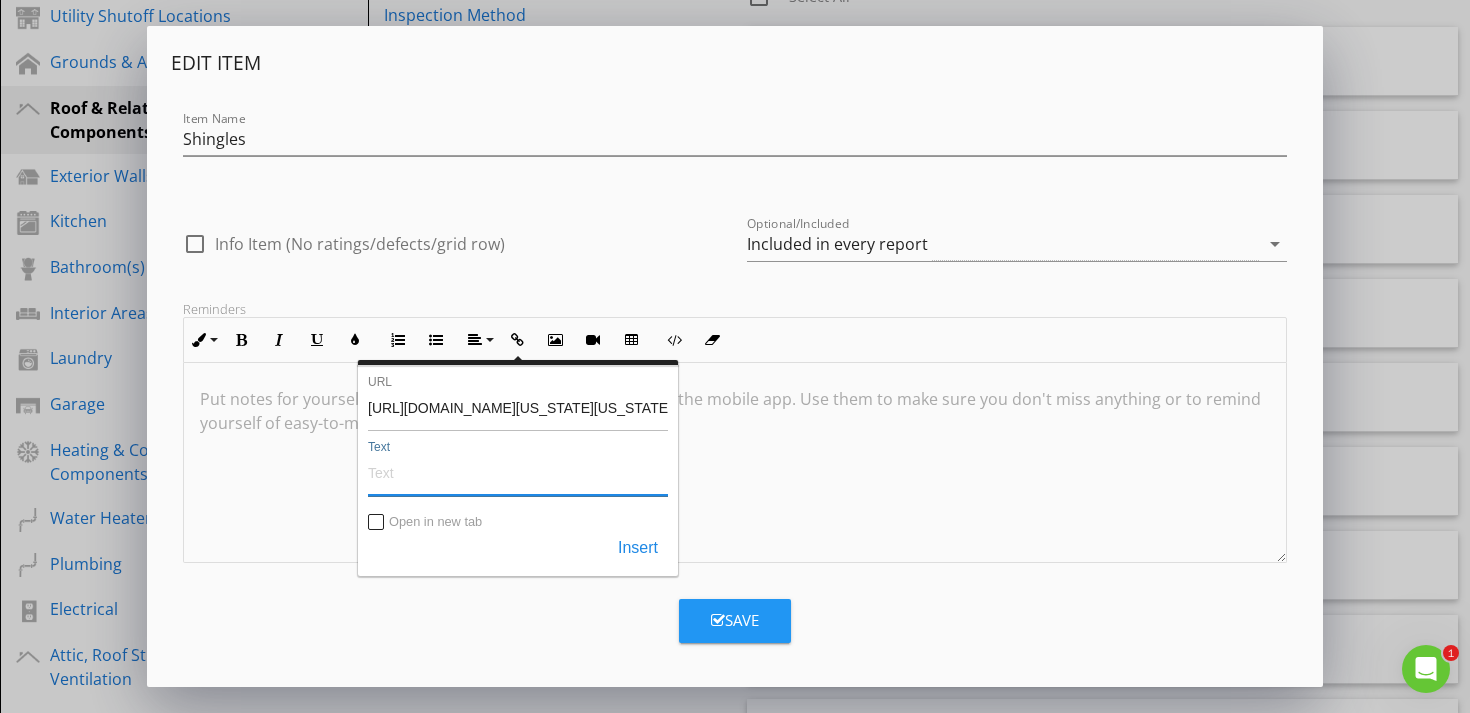 click on "Text" at bounding box center [518, 472] 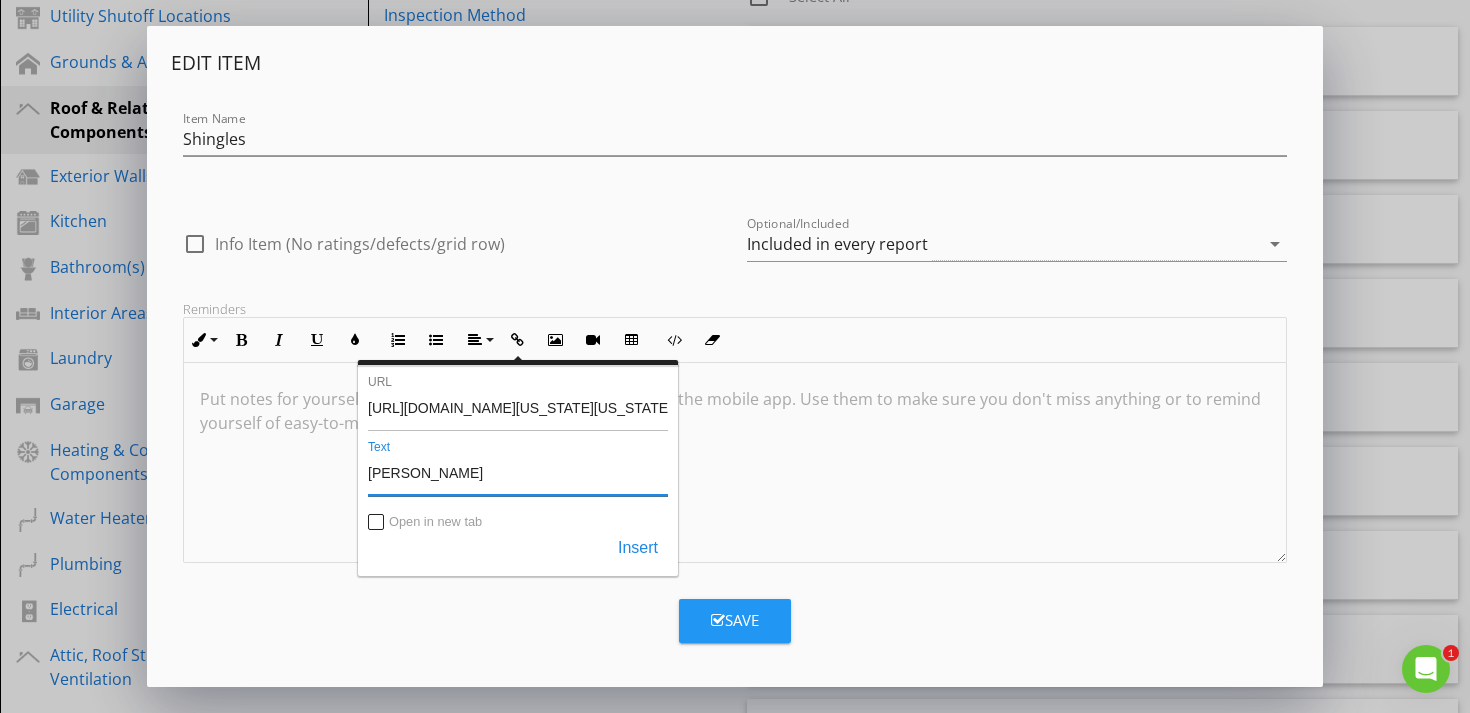 type on "KC Hail Report" 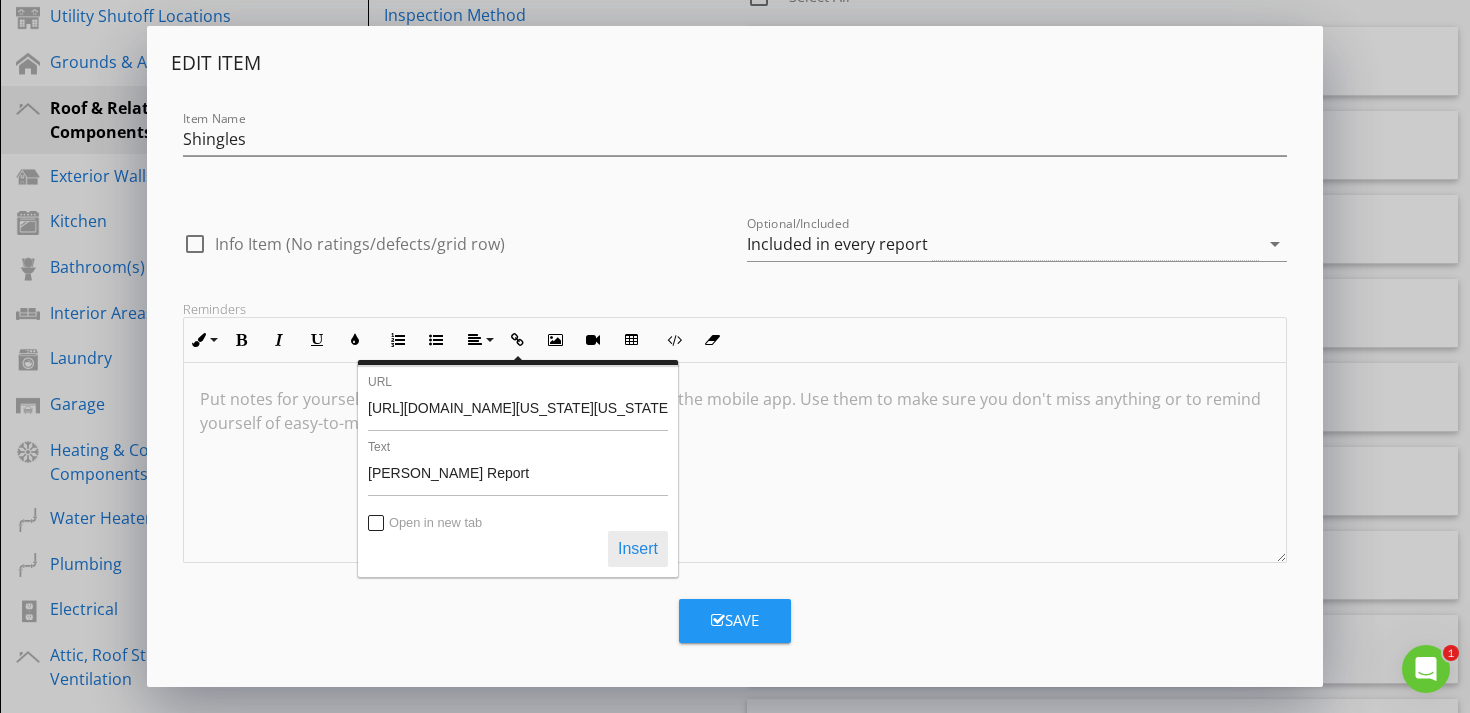 click on "Insert" at bounding box center (638, 549) 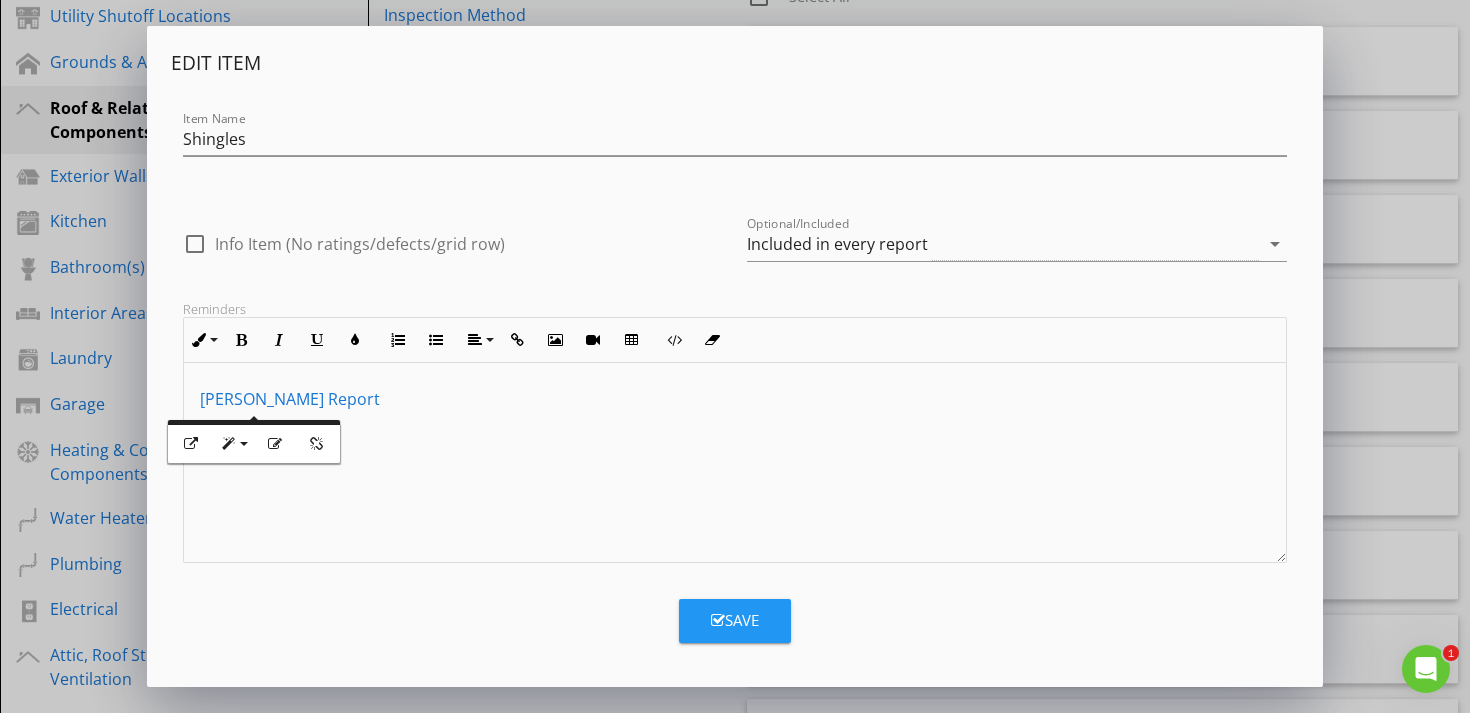 click on "Save" at bounding box center (735, 620) 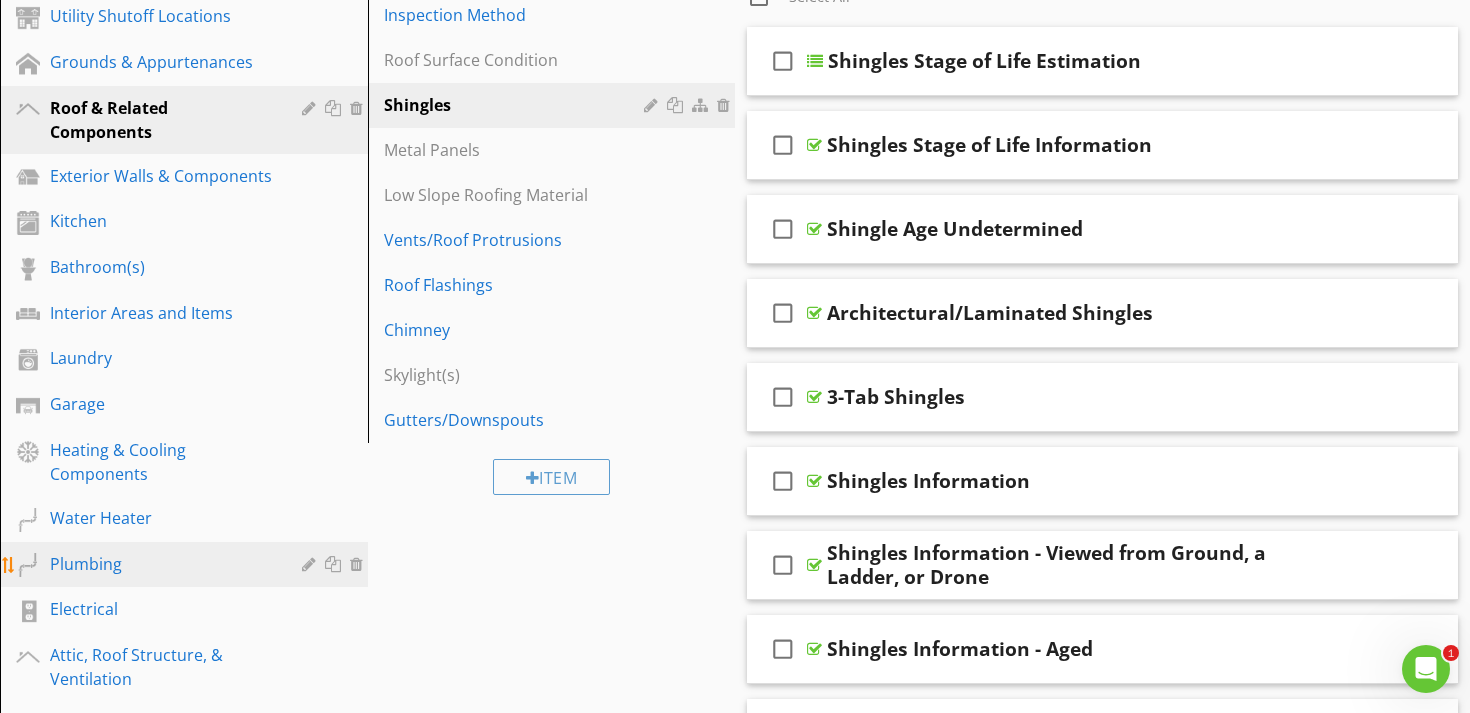 click on "Plumbing" at bounding box center [161, 564] 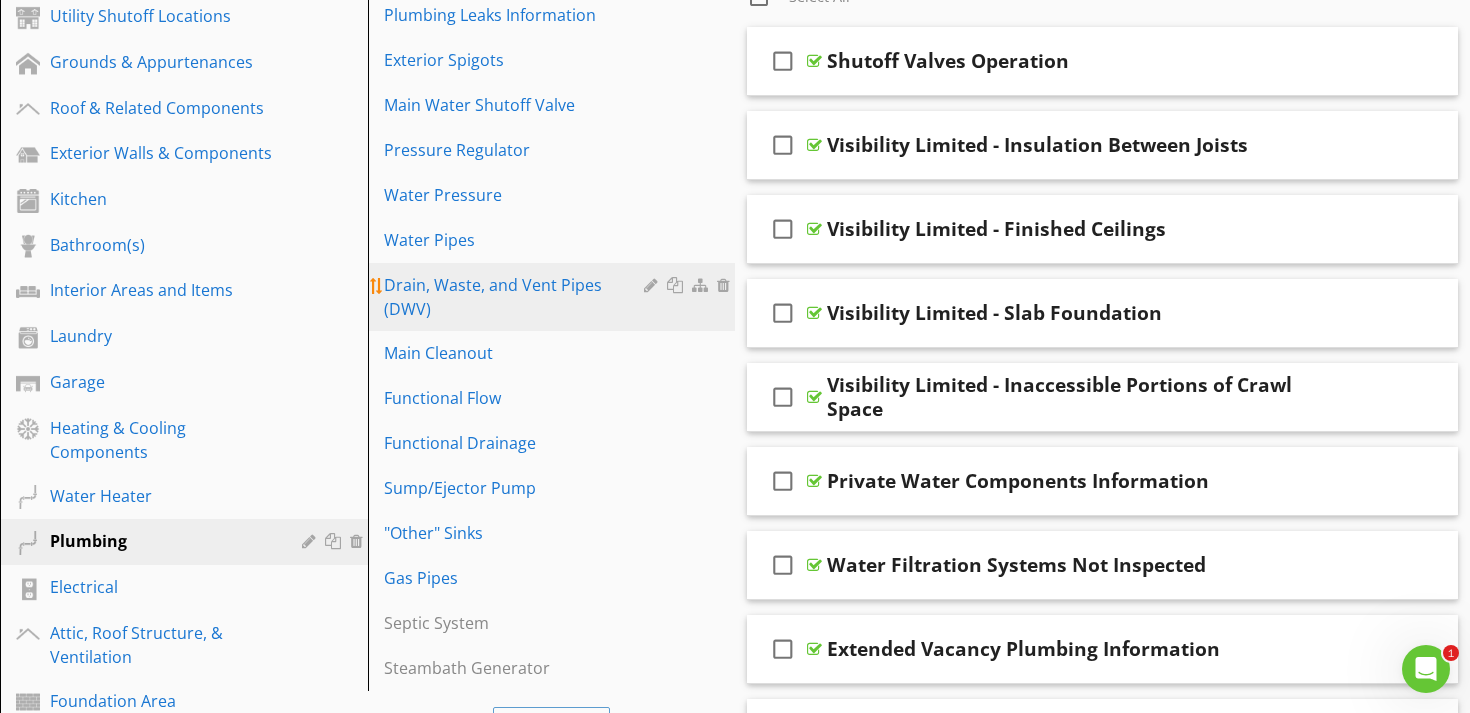 click on "Drain, Waste, and Vent Pipes (DWV)" at bounding box center (517, 297) 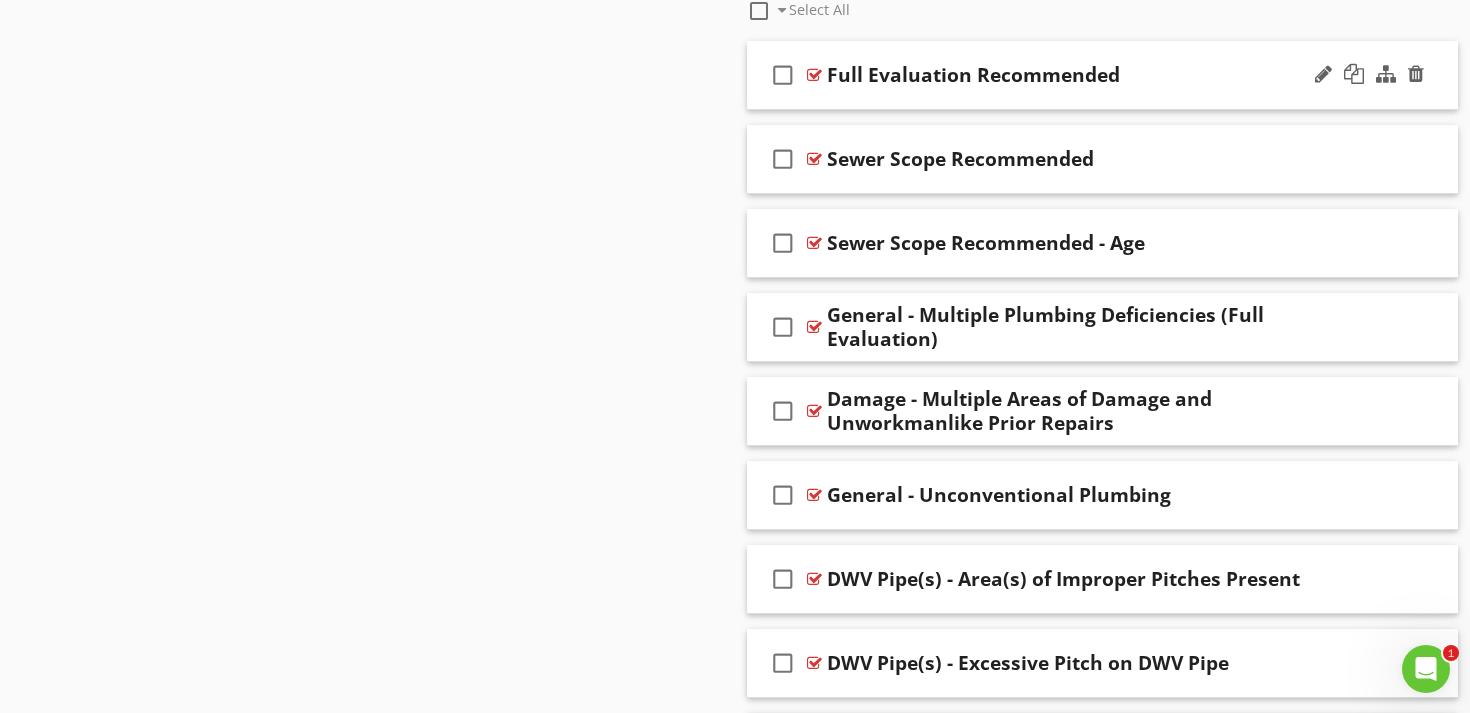 scroll, scrollTop: 2131, scrollLeft: 0, axis: vertical 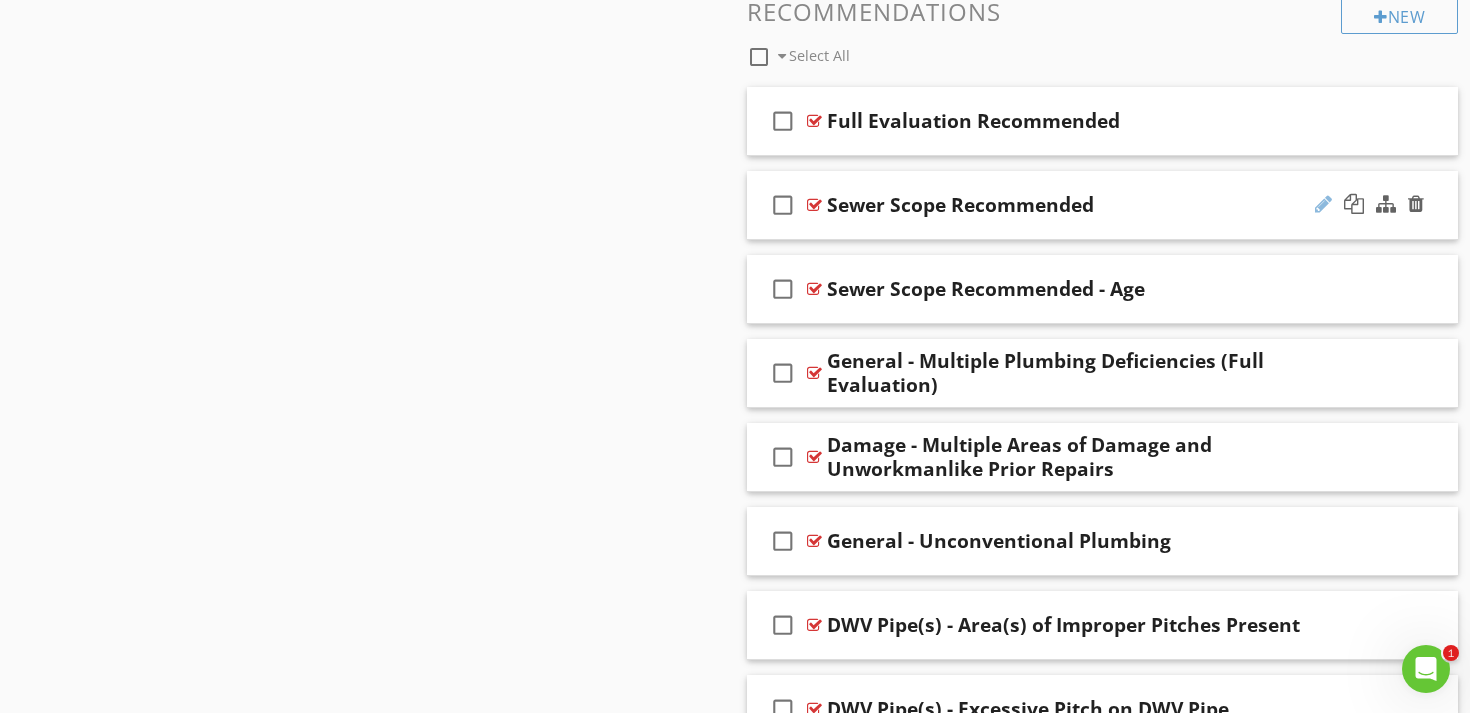 click at bounding box center [1323, 204] 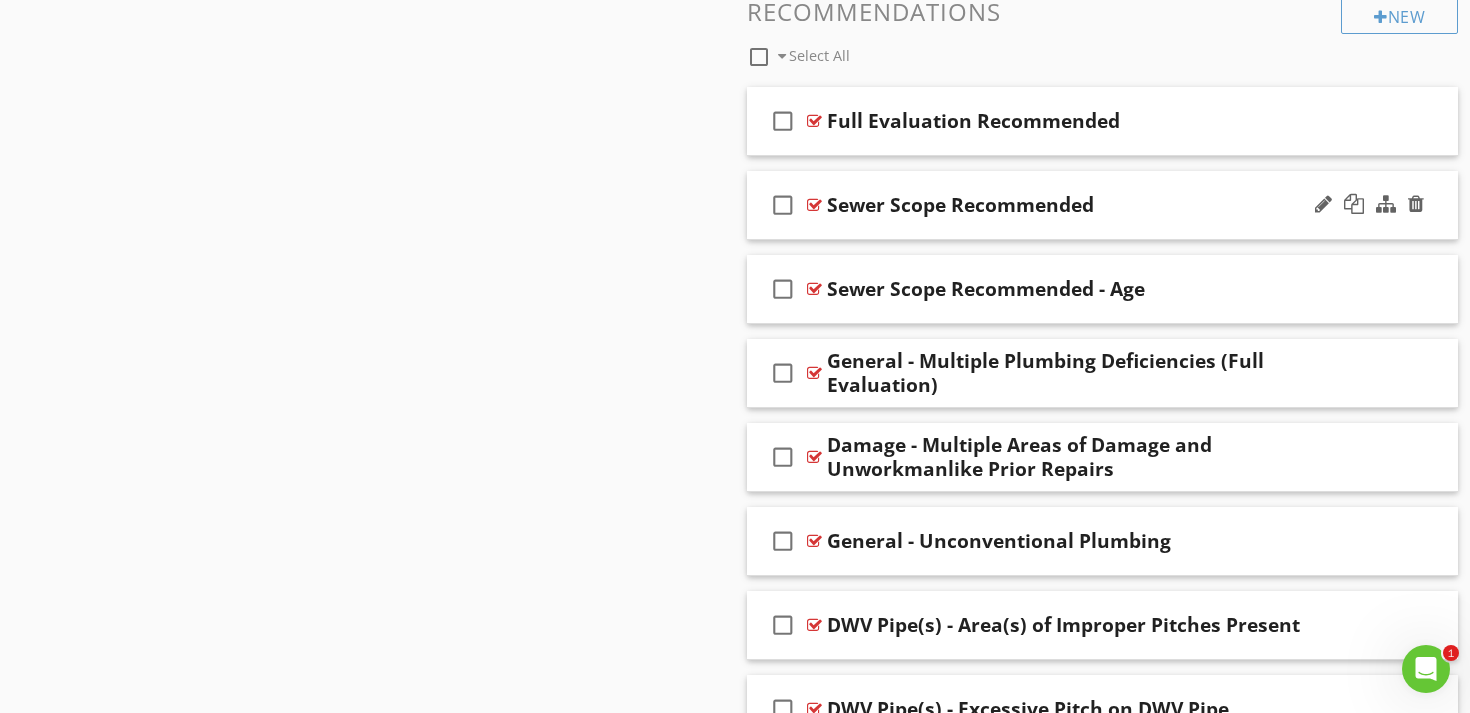 click on "check_box_outline_blank
Sewer Scope Recommended" at bounding box center (1102, 205) 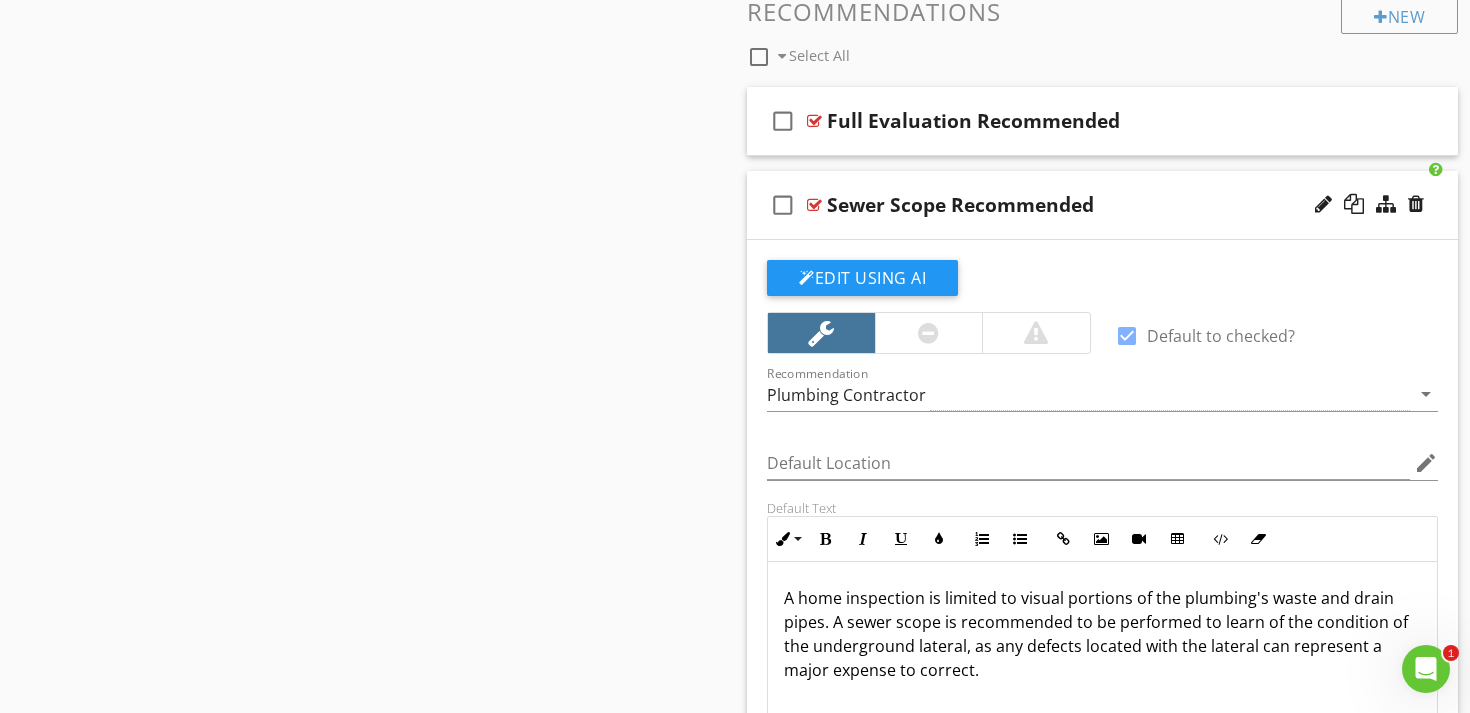 click at bounding box center (1127, 336) 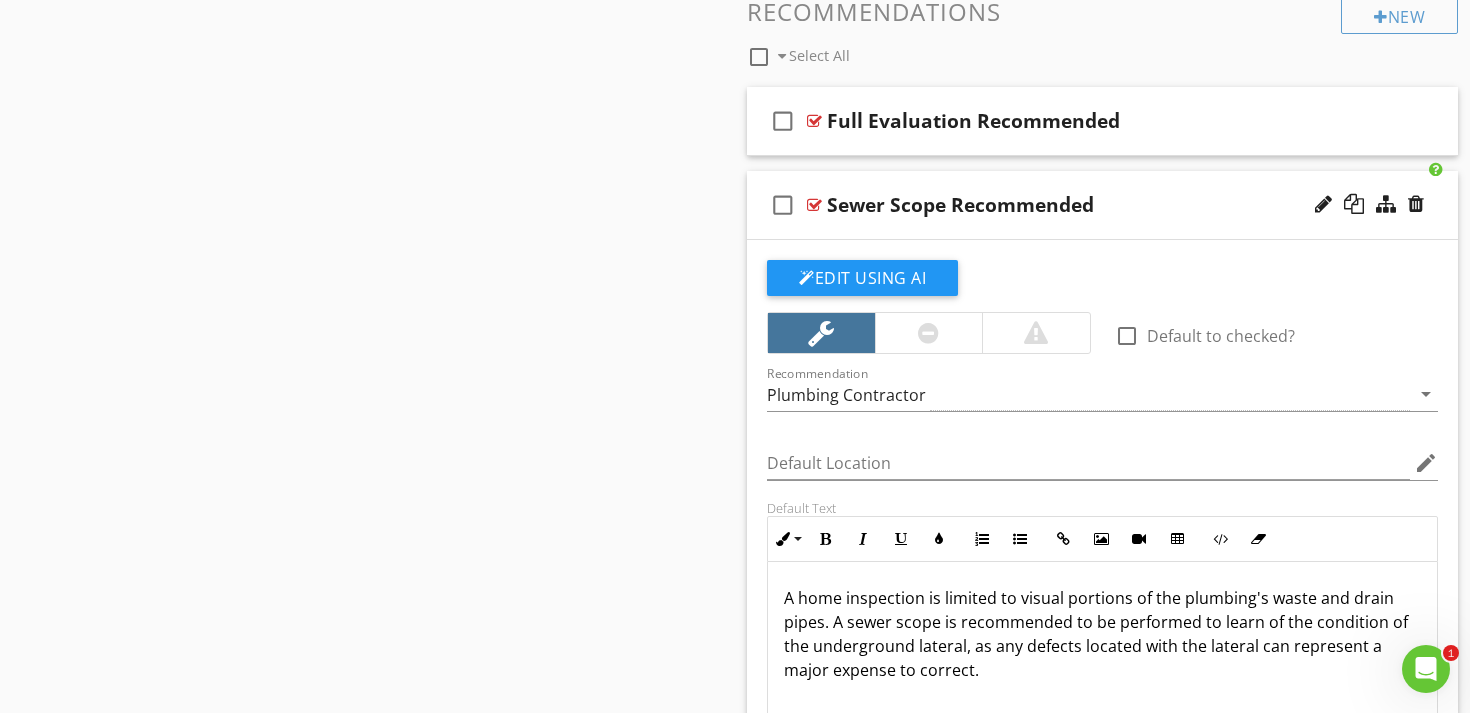 click on "Sections
Inspection Information           Utility Shutoff Locations           Grounds & Appurtenances           Roof & Related Components           Exterior Walls & Components           Kitchen           Bathroom(s)           Interior Areas and Items           Laundry           Garage           Heating & Cooling Components           Water Heater           Plumbing           Electrical           Attic, Roof Structure, & Ventilation           Foundation Area           Foundation - Slab on Grade           Foundation - Manufactured Home           Detached Structure           Water, Moisture, & Condensation (WMC)           Cracking, Settlement, & Movement (CSM)           Thermal Imaging           Environmental Information           Final Checklist
Section
Attachments
Attachment
Items
General Info           Plumbing Leaks Information           Exterior Spigots" at bounding box center (735, 1592) 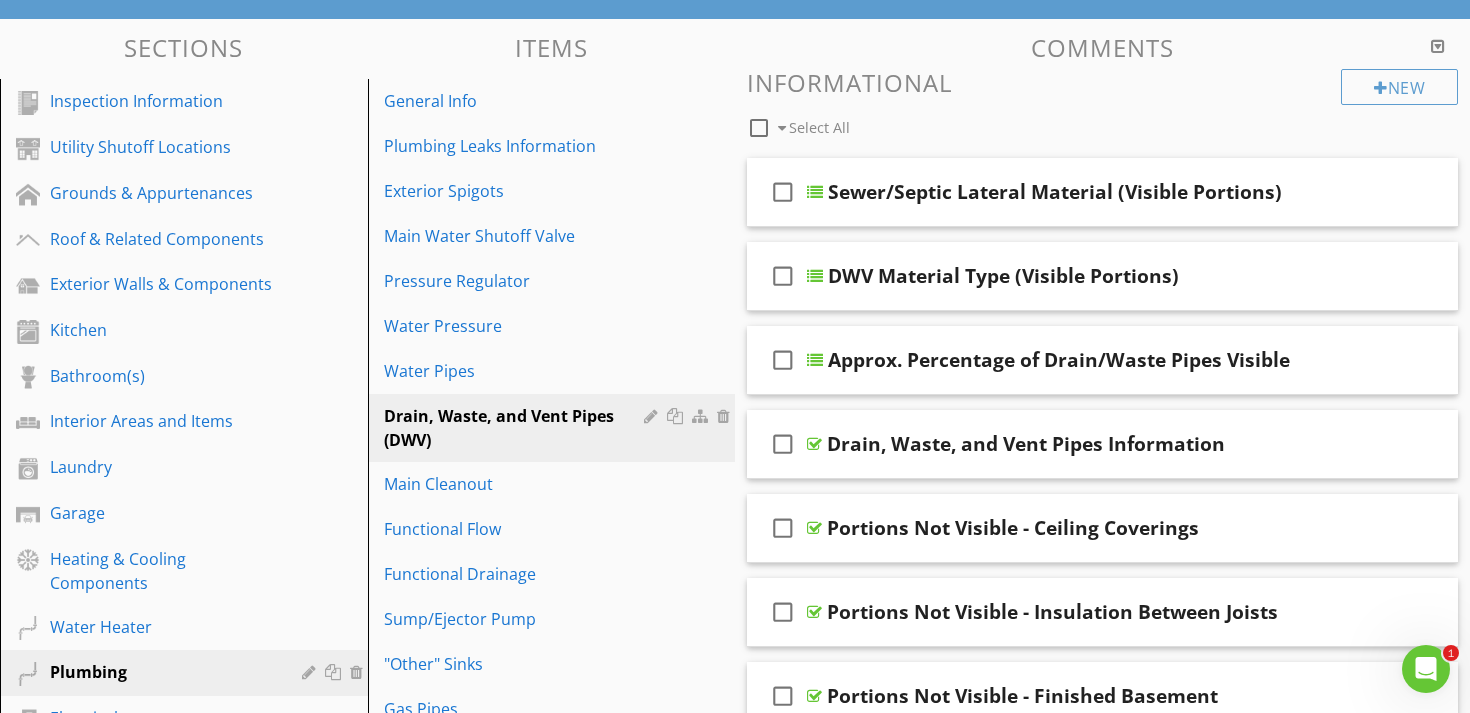 scroll, scrollTop: 195, scrollLeft: 0, axis: vertical 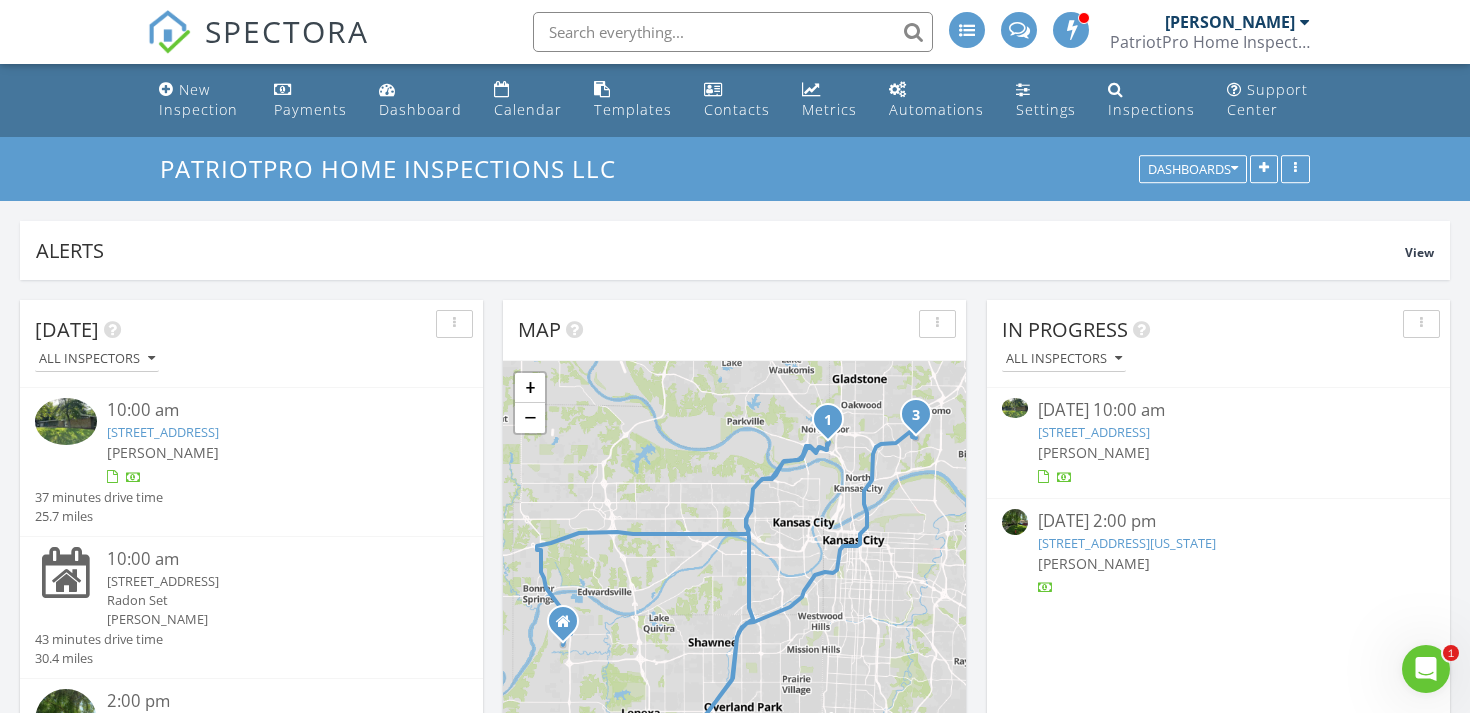click on "931 NW Valley Ln, Riverside, MO 64150" at bounding box center (1094, 432) 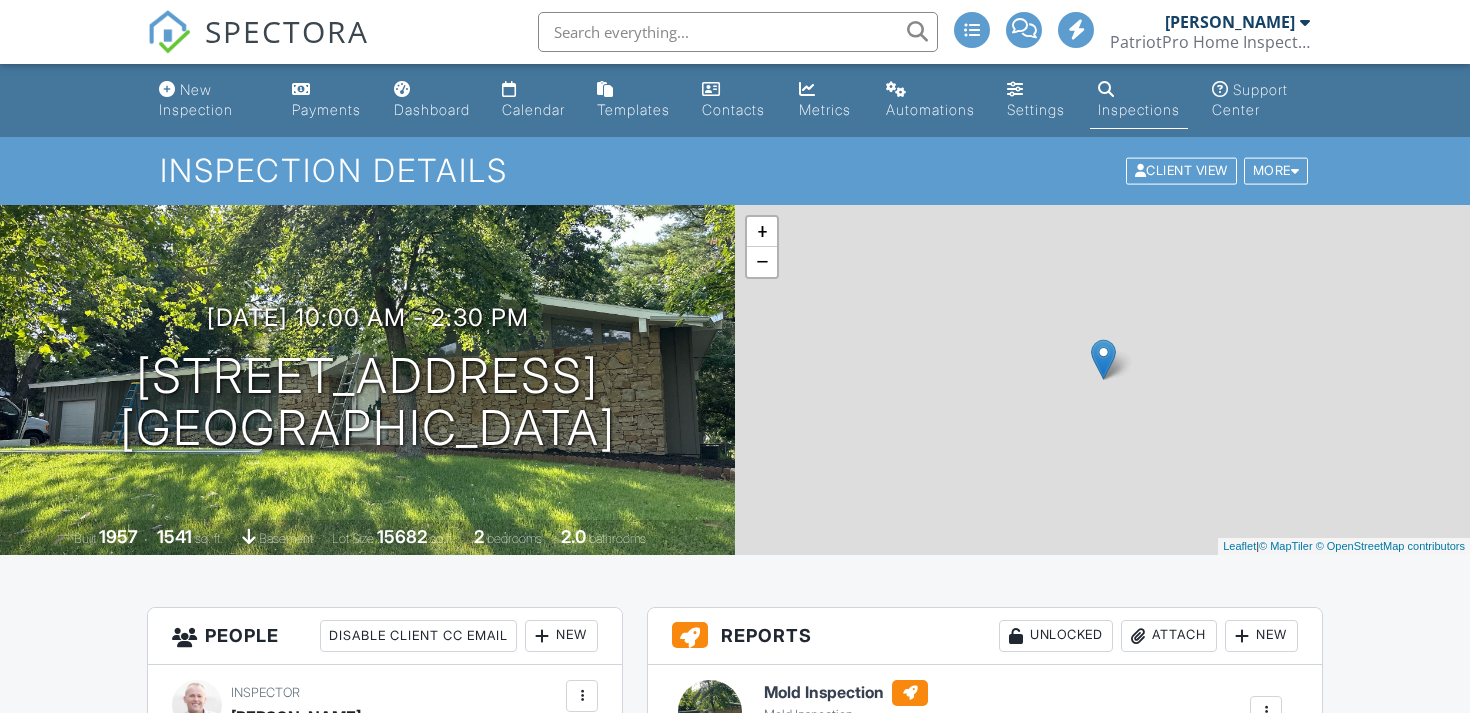 scroll, scrollTop: 0, scrollLeft: 0, axis: both 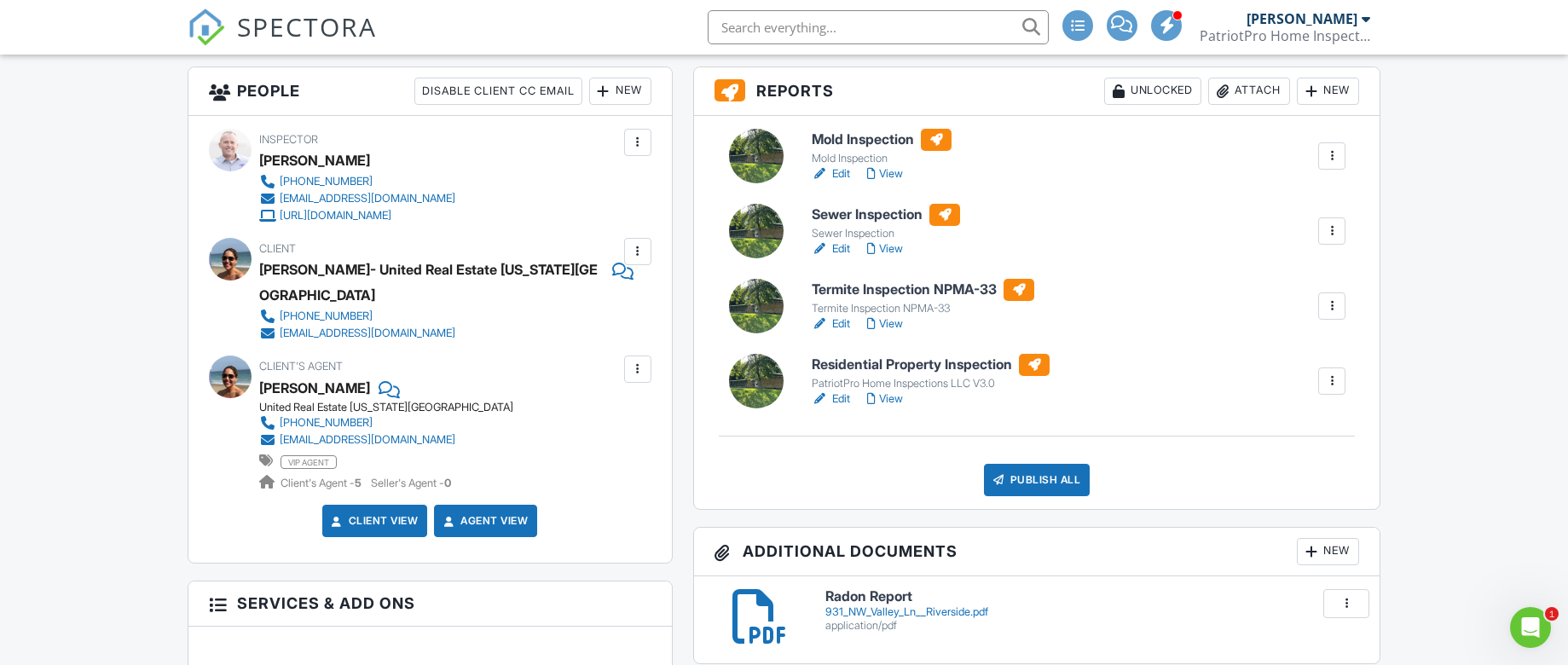 click on "New" at bounding box center [1328, 91] 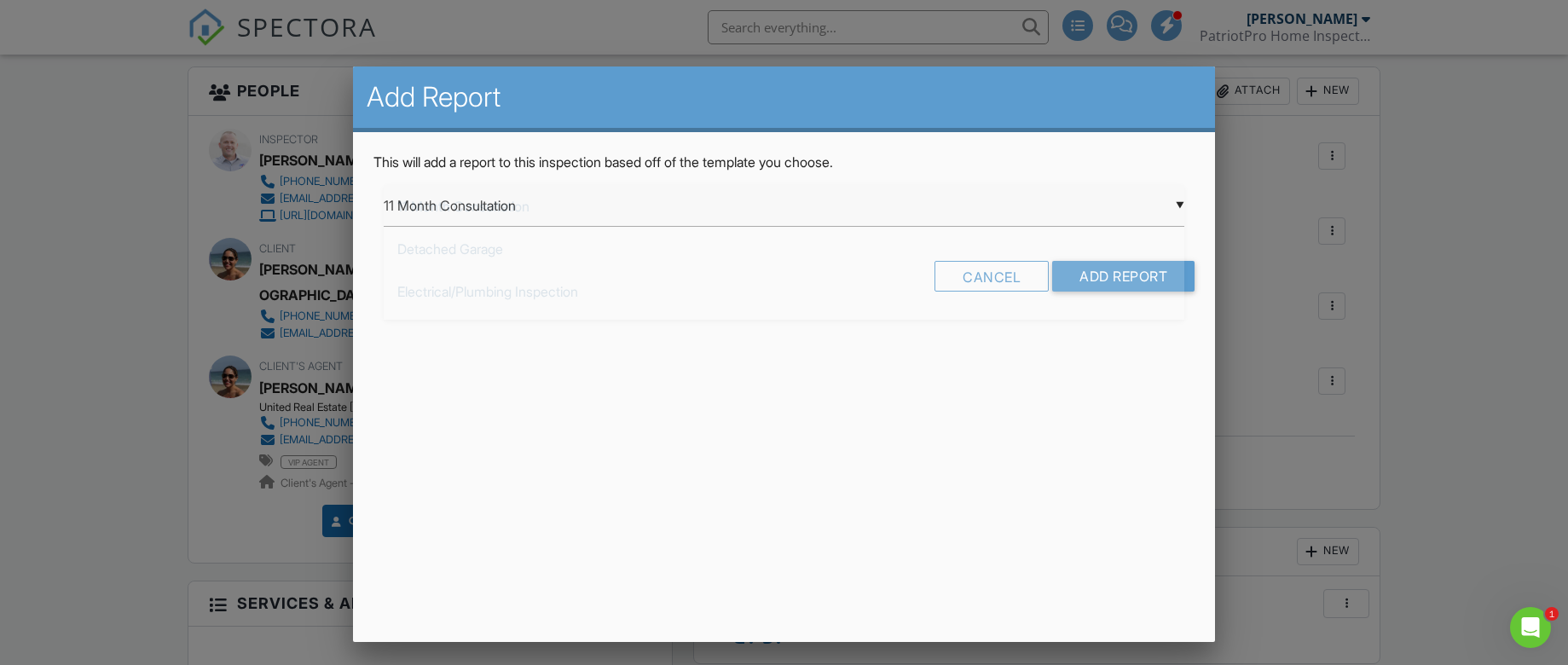 click on "▼ 11 Month Consultation 11 Month Consultation Detached Garage  Electrical/Plumbing Inspection Inspectify Room-By-By Room Inspection Maintenance Inspection Rental Move In/Out  Wood-Destroying Organisms Inspection Mold Inspection PatriotPro Mold Assessment Radon Testing Assessment  11 Month Warranty Inspection Commercial Industrial/Retail from PatriotPro Home Inspections LLC CrawlSpace Only- Crawlbot DRONE Services- Residential Roof Inspection Insurance Inspection Form PatriotPro Home Inspections LLC PatriotPro Home Inspections LLC V3.0 PatriotPro Home Inspections v 2.8   PatriotPro Limited Investigative Report Pre-Drywall Template  Sewer Inspection  Termite Inspection NPMA-33  11 Month Consultation
Detached Garage
Electrical/Plumbing Inspection
Inspectify Room-By-By Room Inspection
Maintenance Inspection
Rental Move In/Out
Wood-Destroying Organisms Inspection
Mold Inspection
PatriotPro Mold Assessment
Radon Testing Assessment
11 Month Warranty Inspection
CrawlSpace Only- Crawlbot" at bounding box center (784, 205) 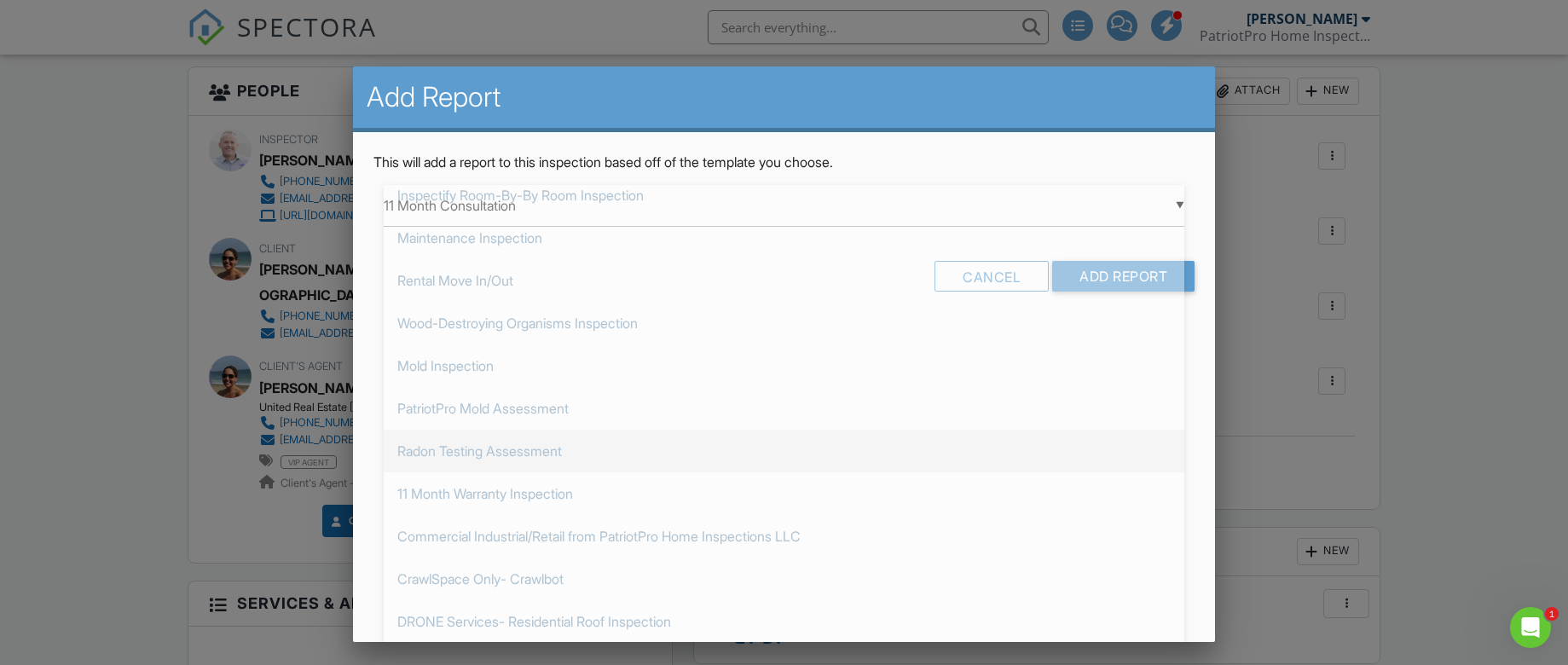 click on "Radon Testing Assessment" at bounding box center (784, 451) 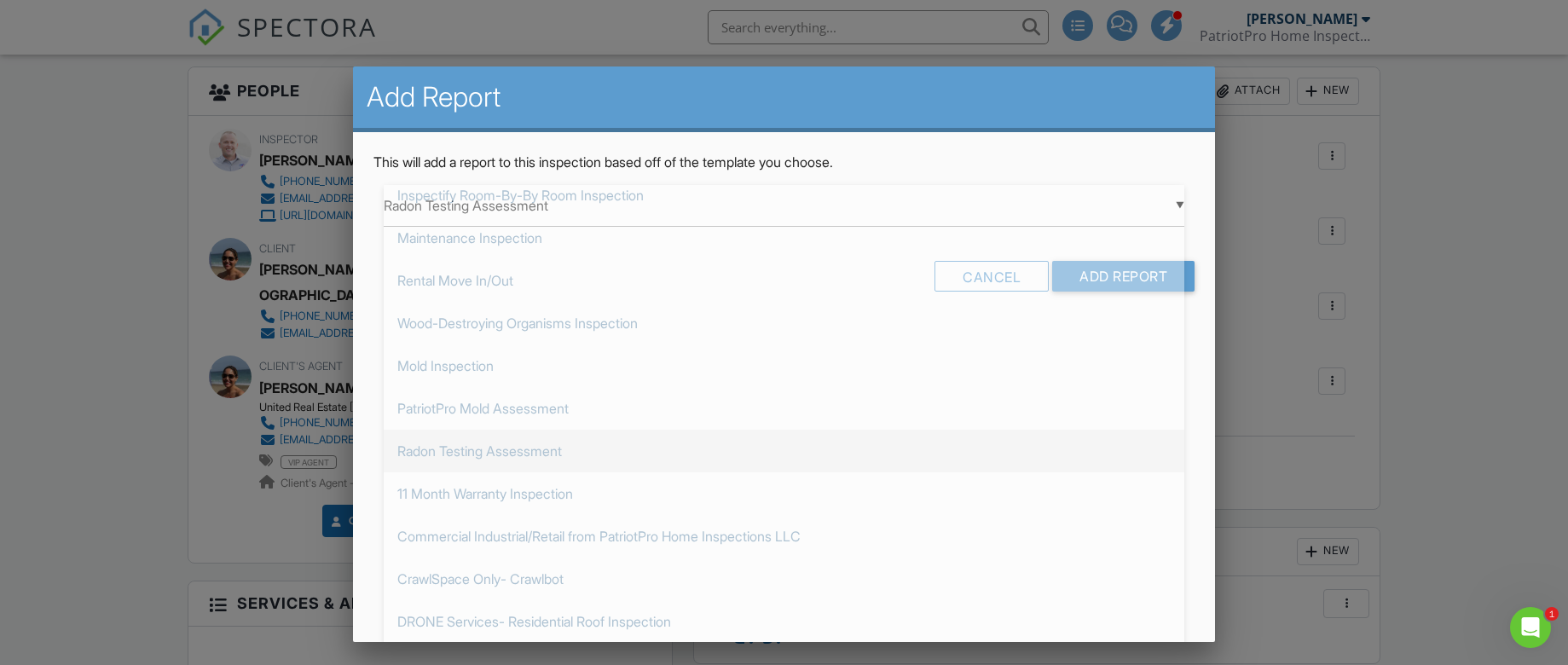 scroll, scrollTop: 384, scrollLeft: 0, axis: vertical 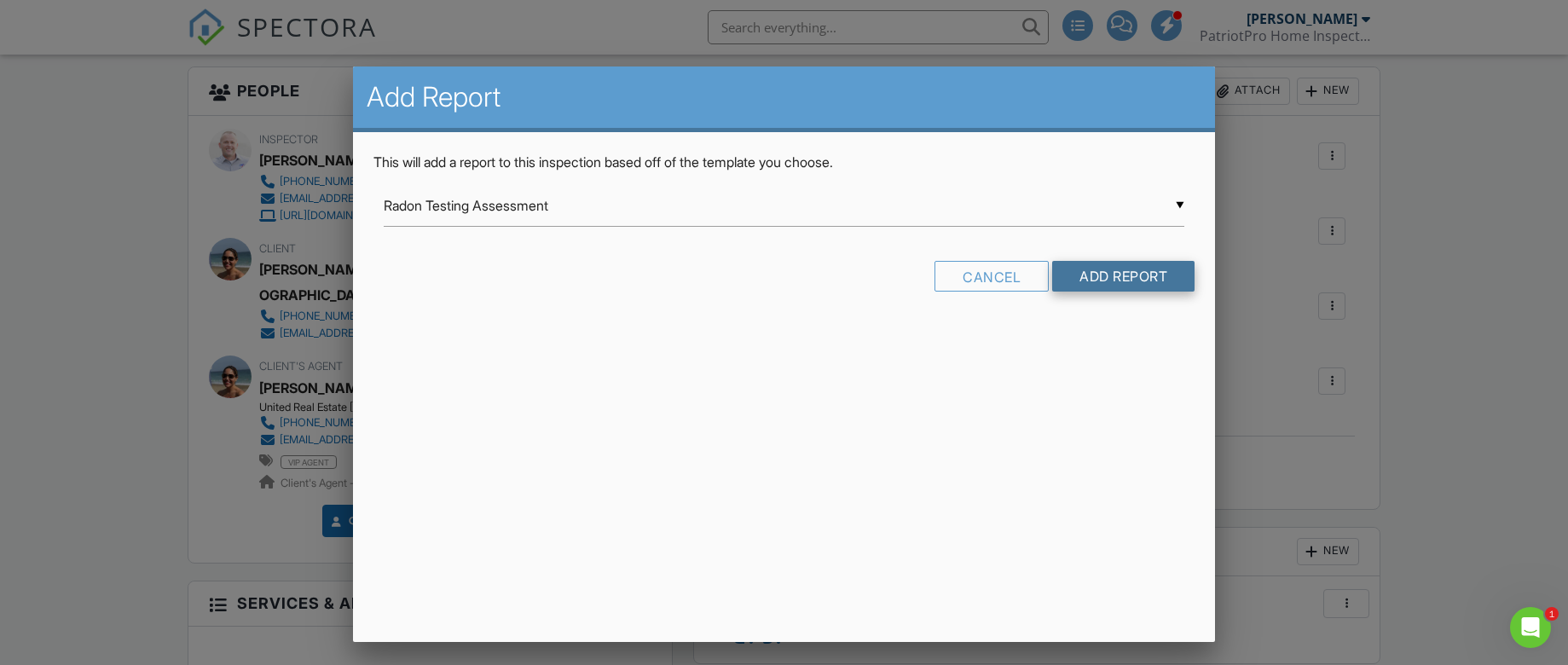 click on "Add Report" at bounding box center (1123, 276) 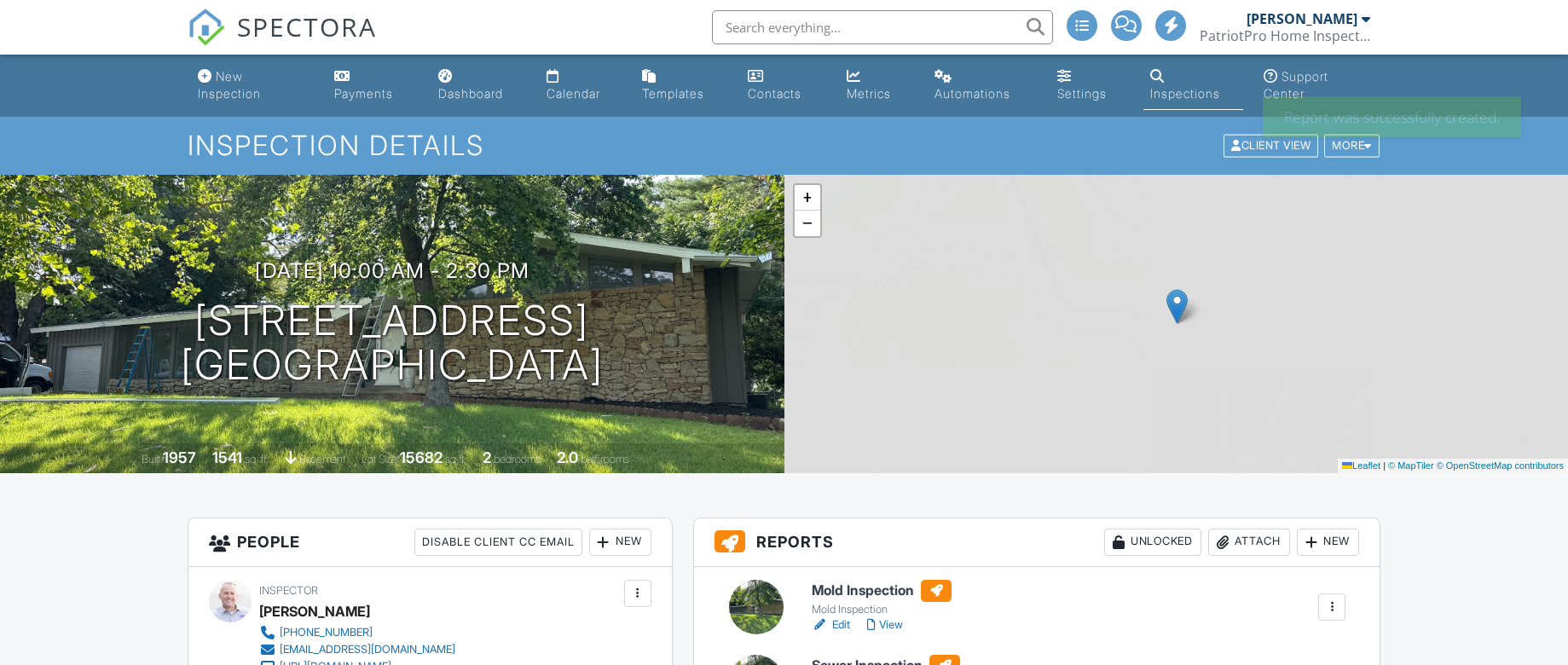 scroll, scrollTop: 0, scrollLeft: 0, axis: both 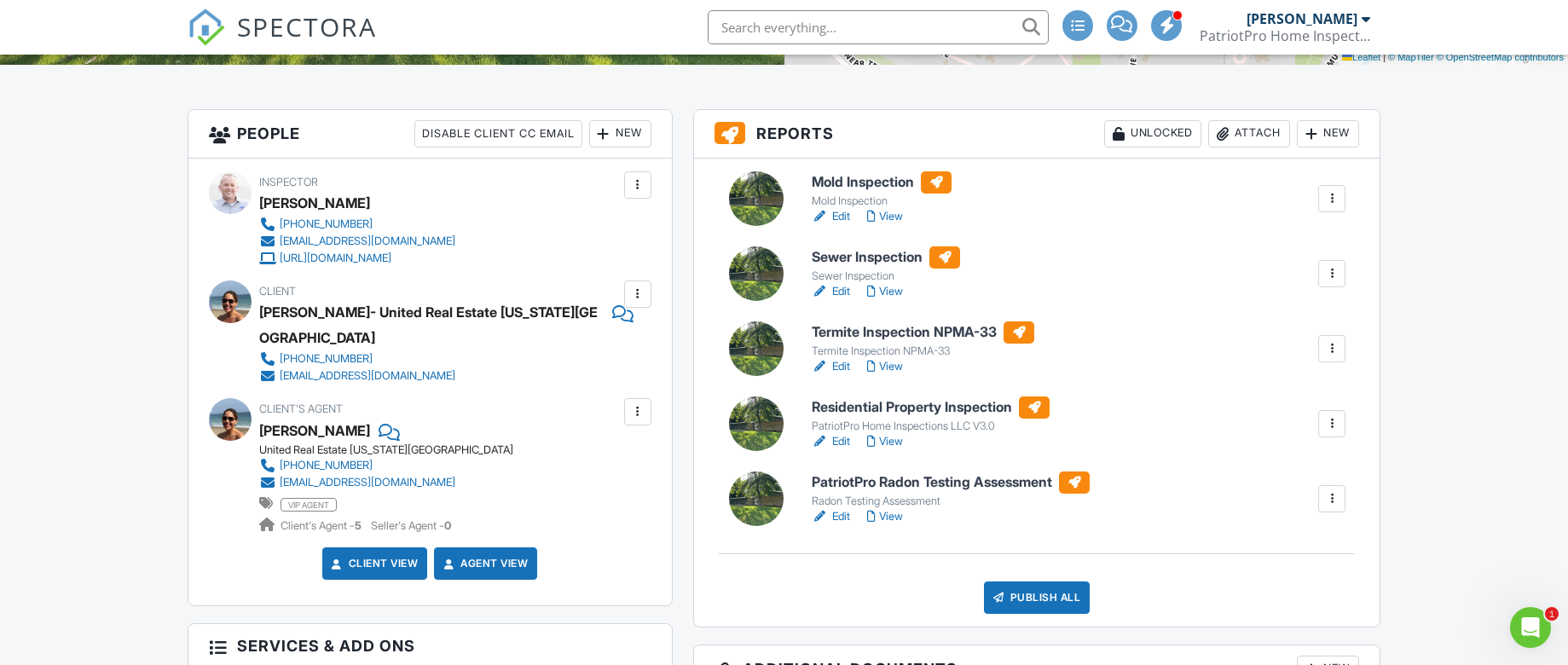 click on "Edit" at bounding box center (830, 292) 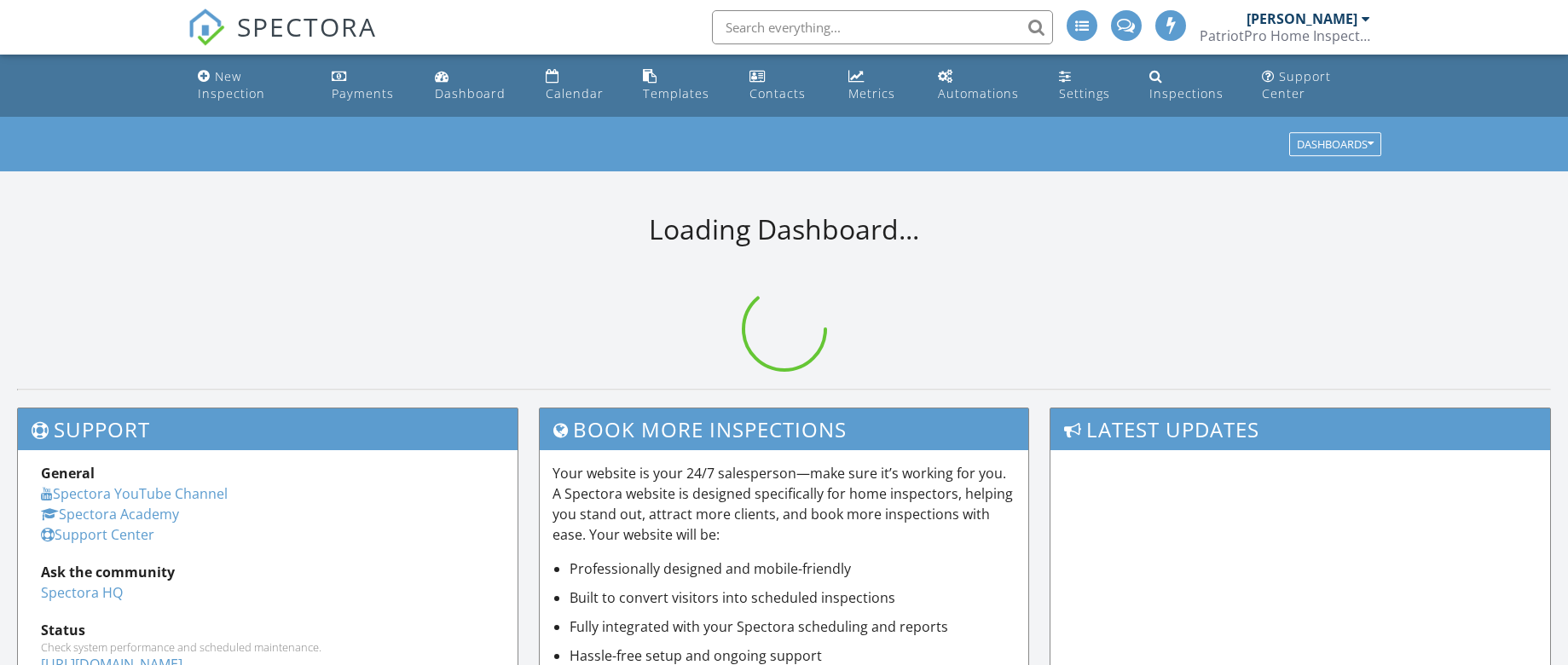 scroll, scrollTop: 0, scrollLeft: 0, axis: both 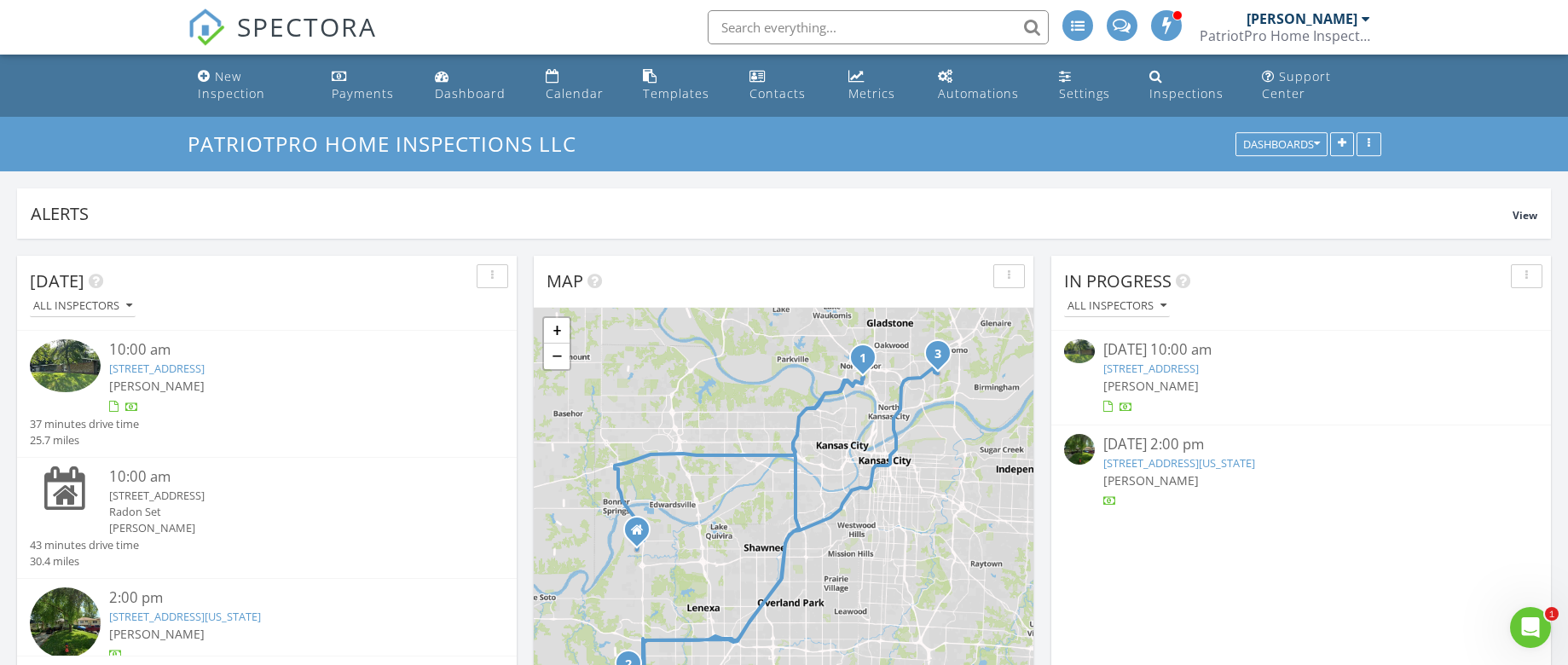 click on "931 NW Valley Ln, Riverside, MO 64150" at bounding box center (1151, 368) 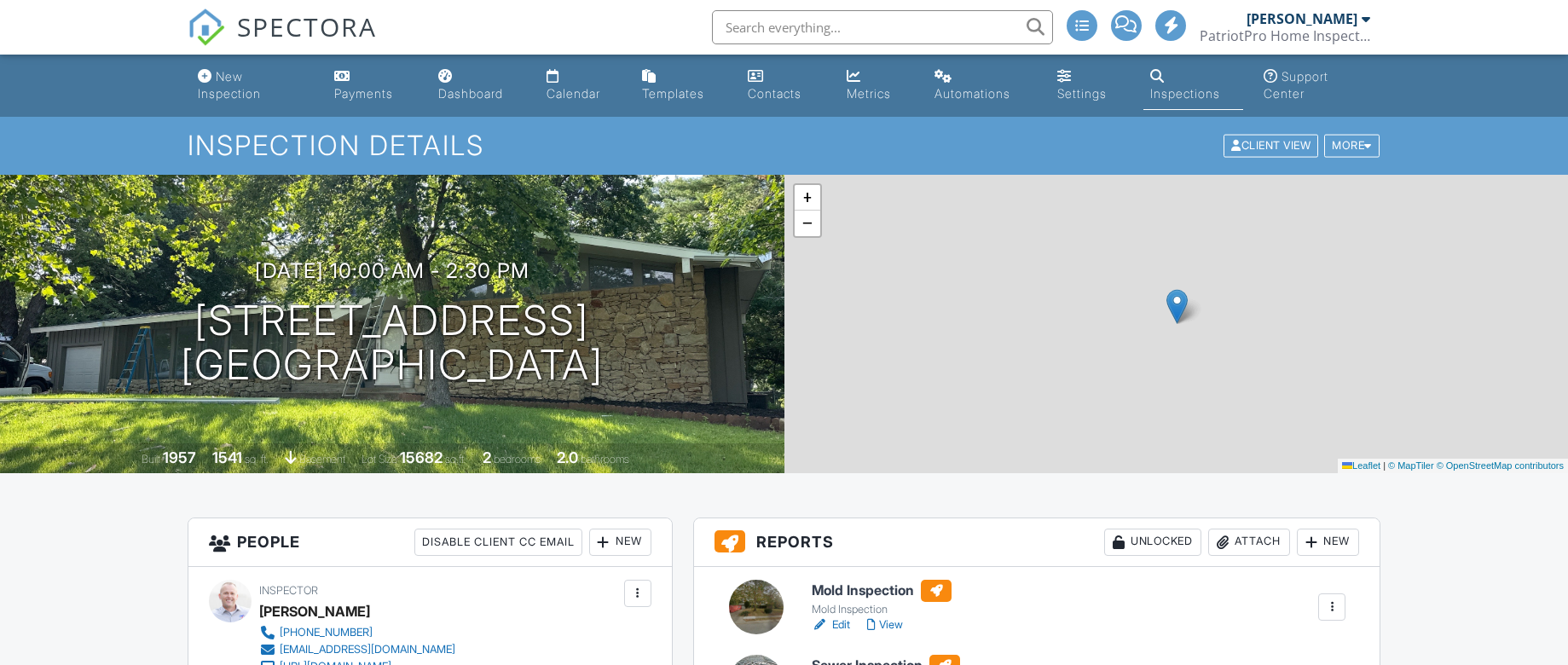 scroll, scrollTop: 0, scrollLeft: 0, axis: both 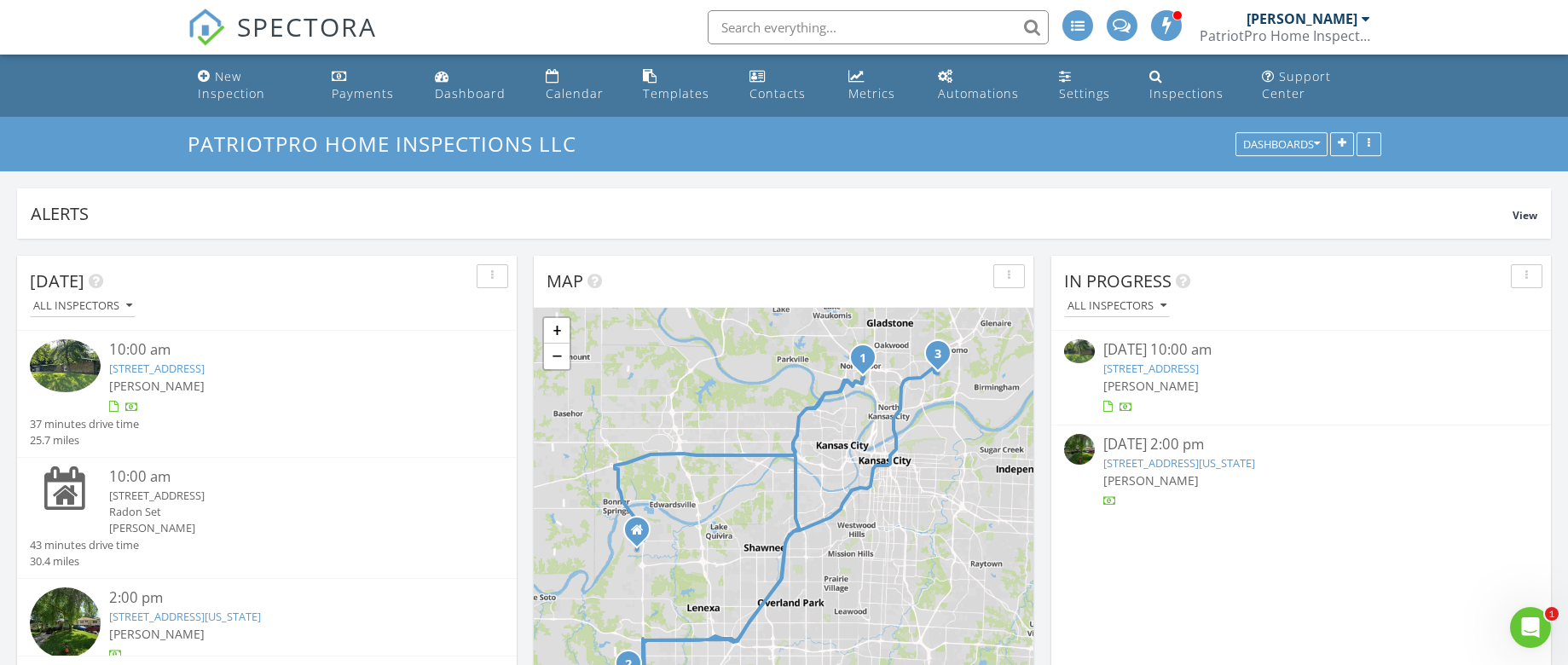 click on "5317 NE 46th St, Kansas City, MO 64117" at bounding box center [1179, 463] 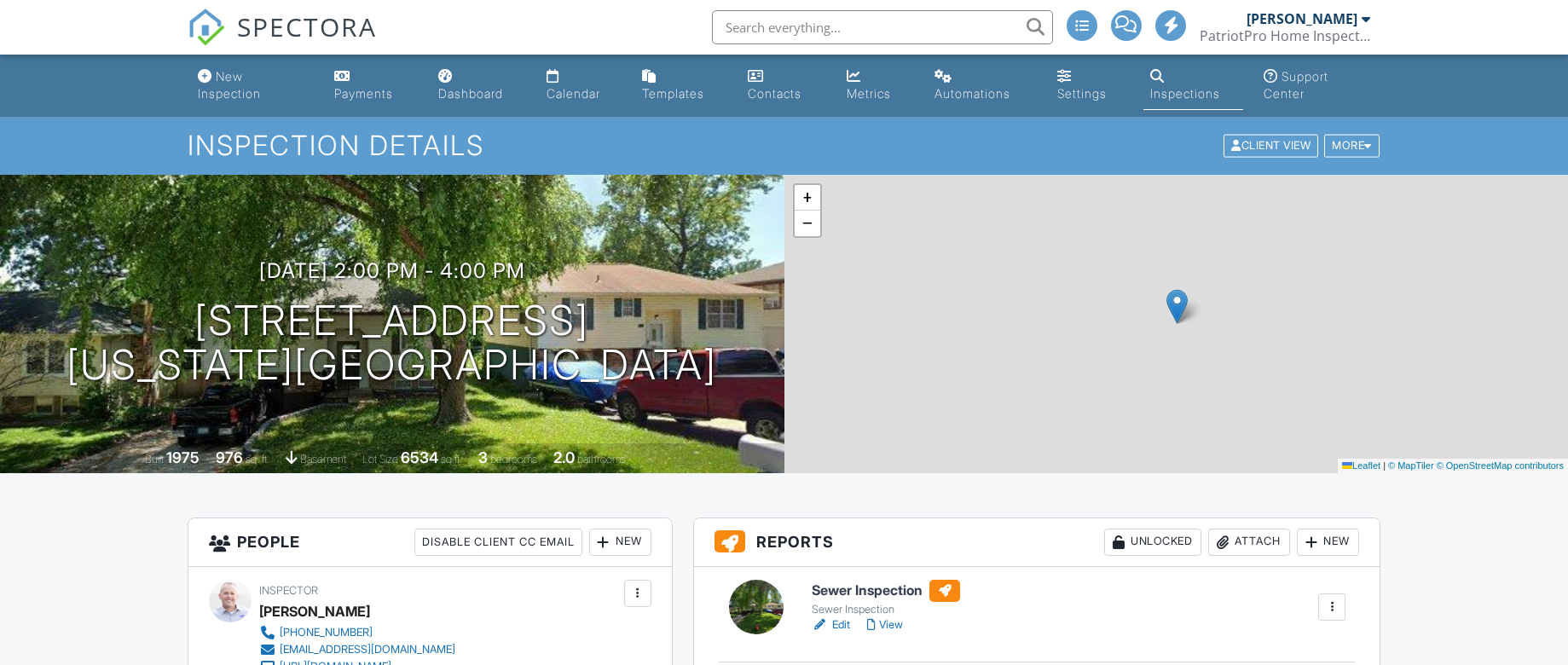 scroll, scrollTop: 0, scrollLeft: 0, axis: both 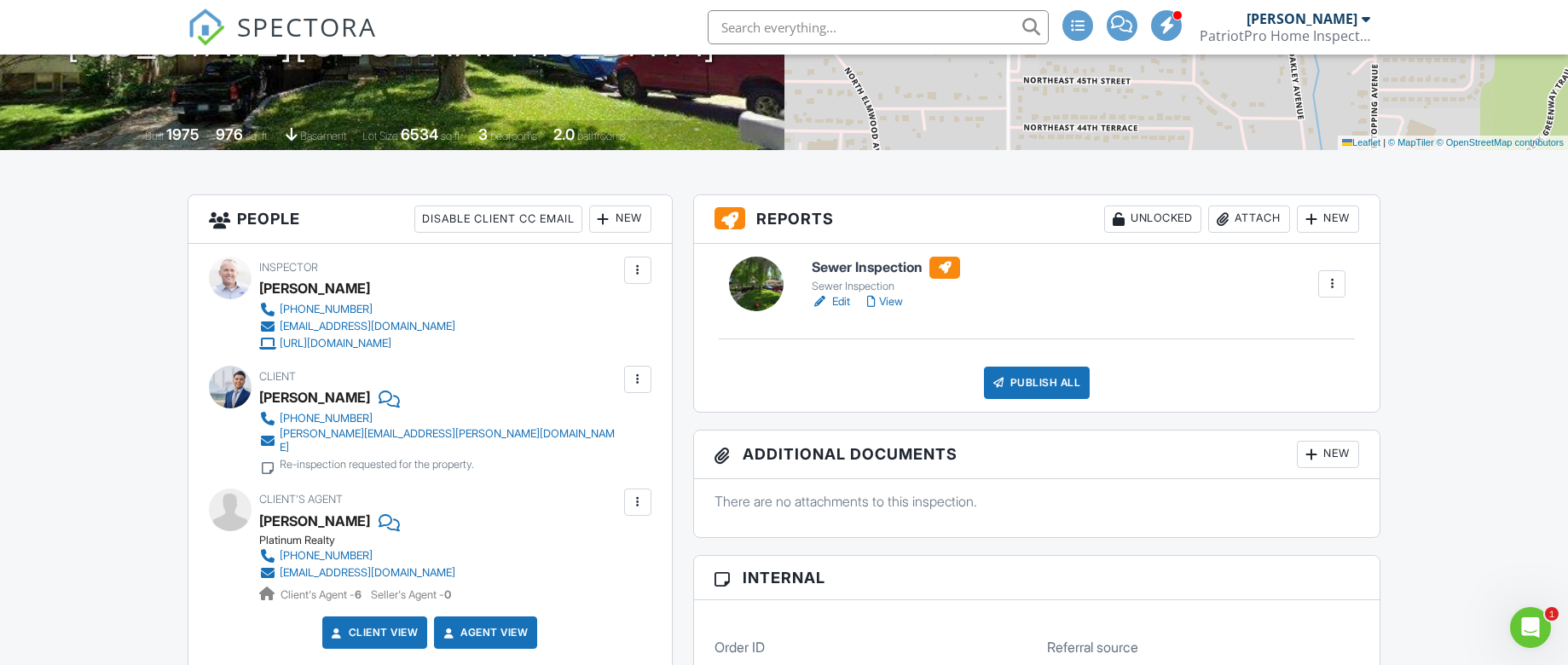 click on "Edit" at bounding box center (830, 302) 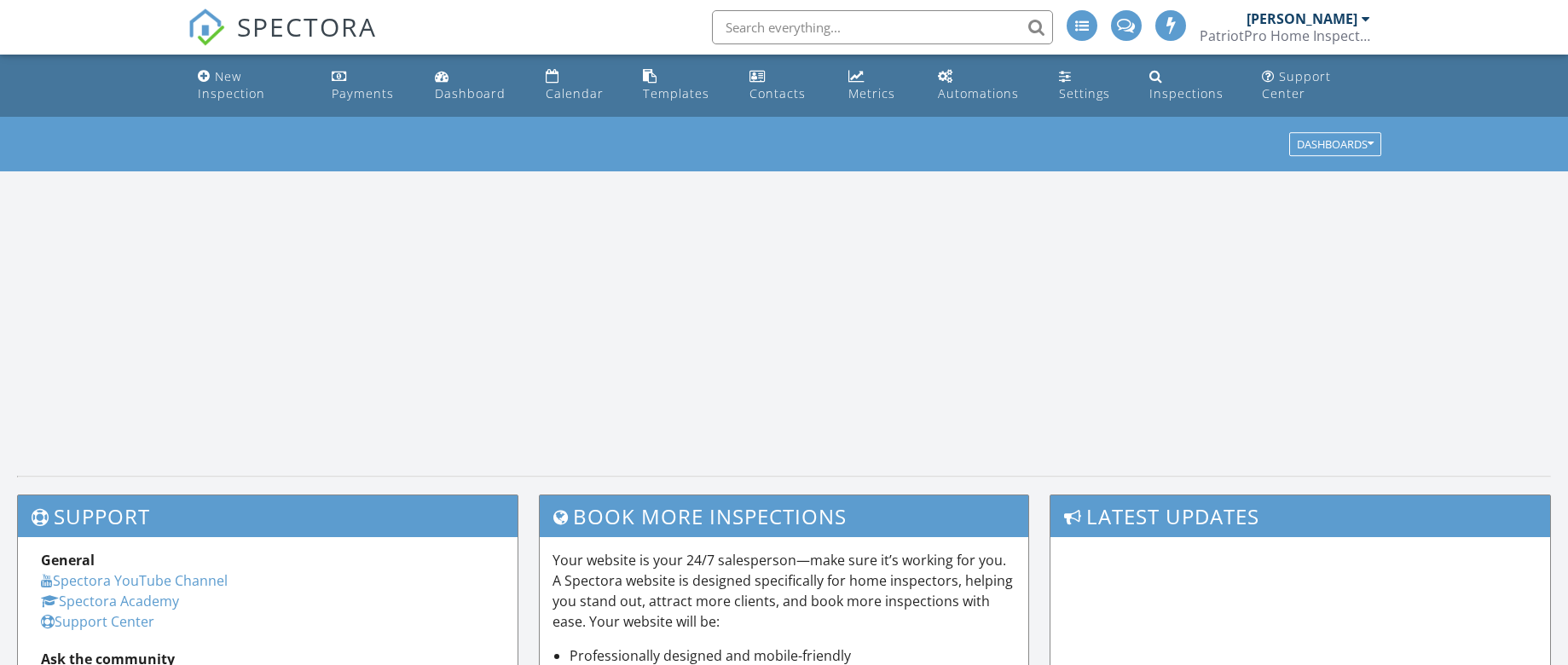 scroll, scrollTop: 0, scrollLeft: 0, axis: both 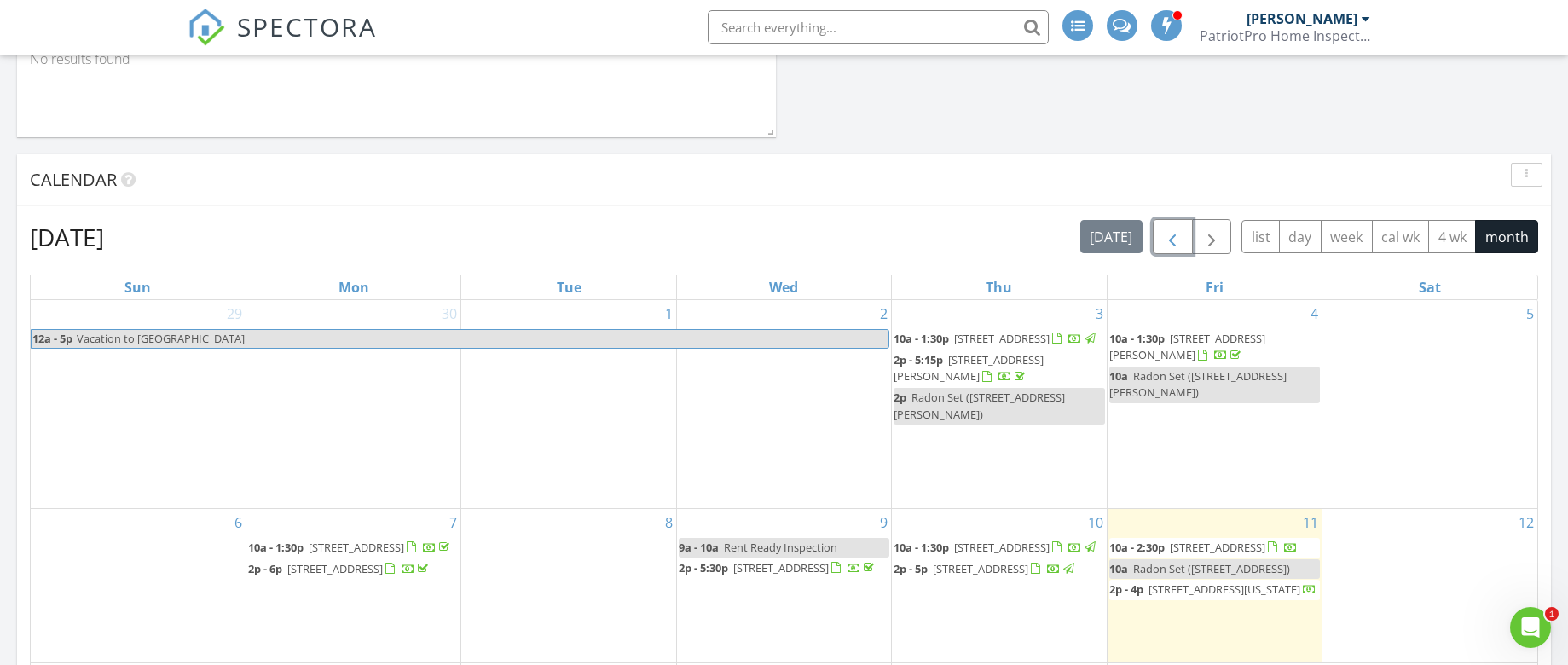 click at bounding box center (1172, 237) 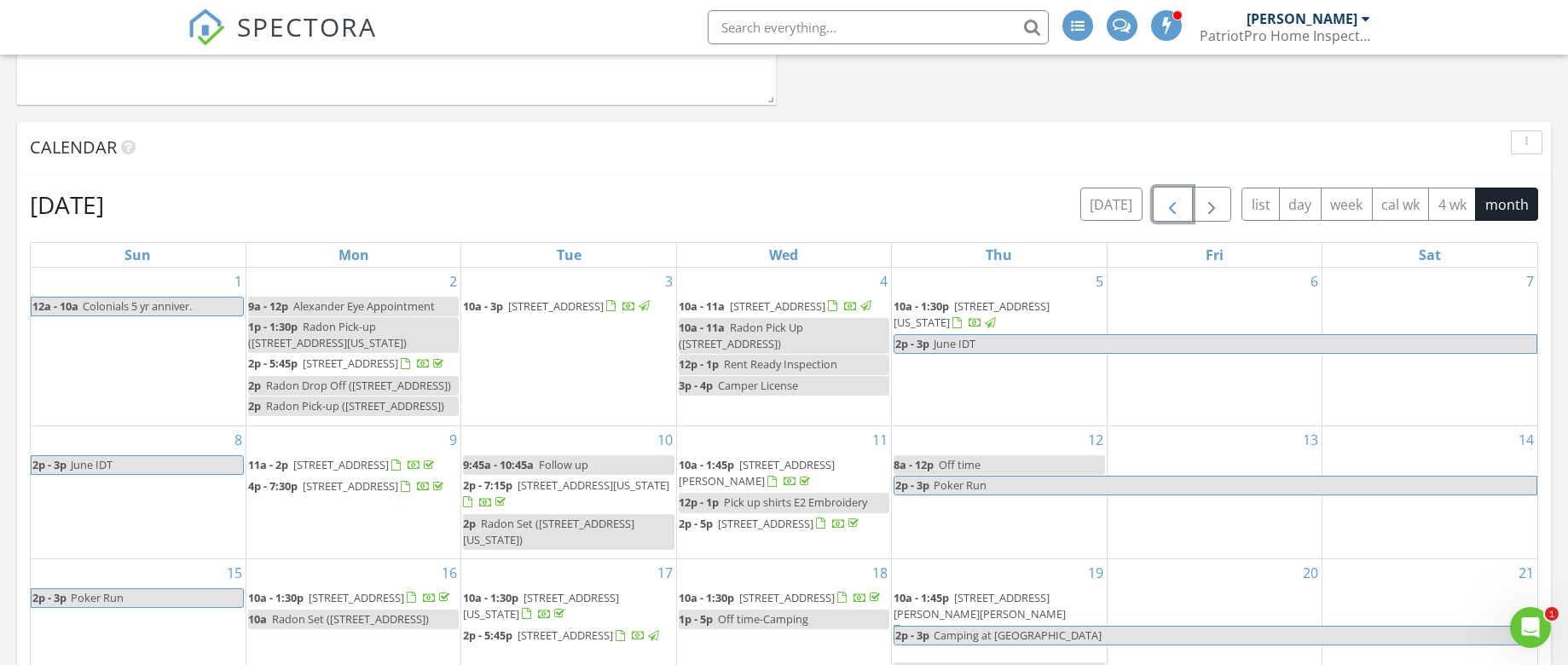 scroll, scrollTop: 818, scrollLeft: 0, axis: vertical 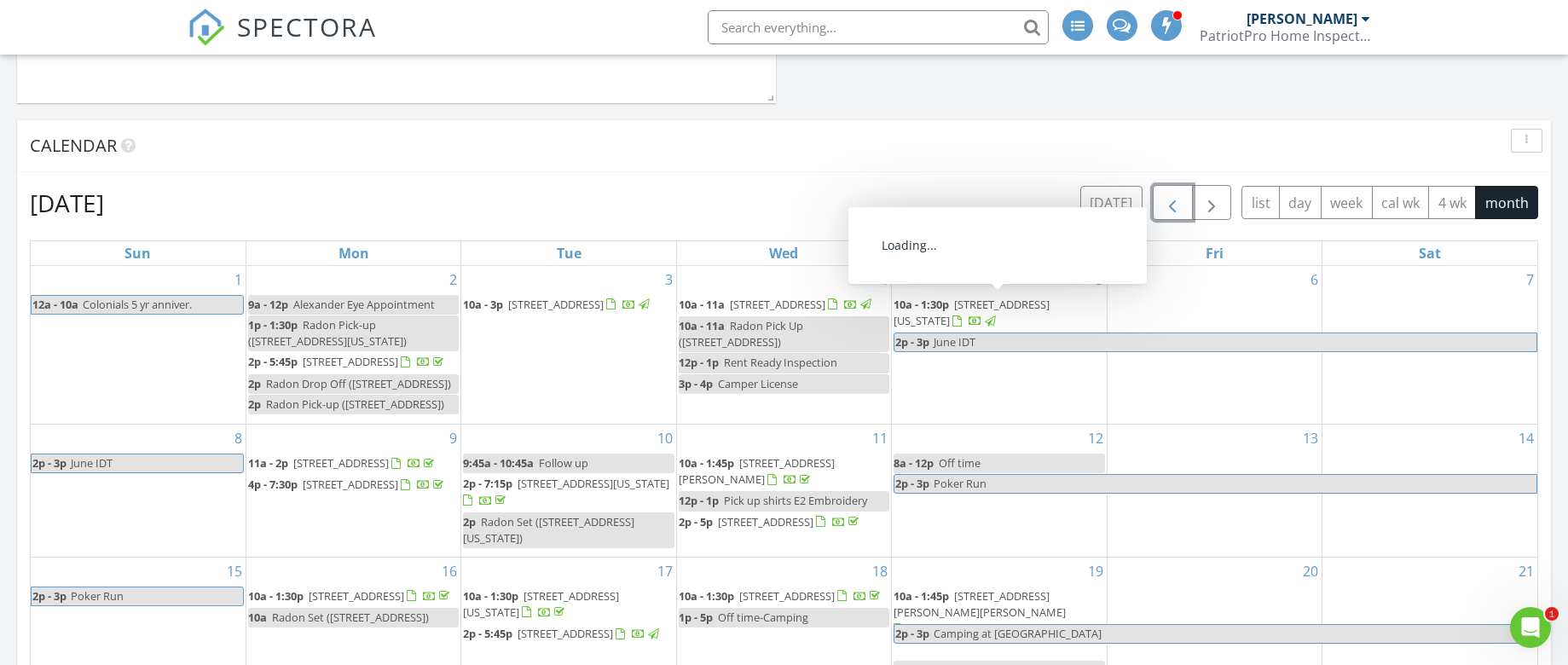 click on "5317 NE 46th St , Kansas City 64117" at bounding box center (971, 312) 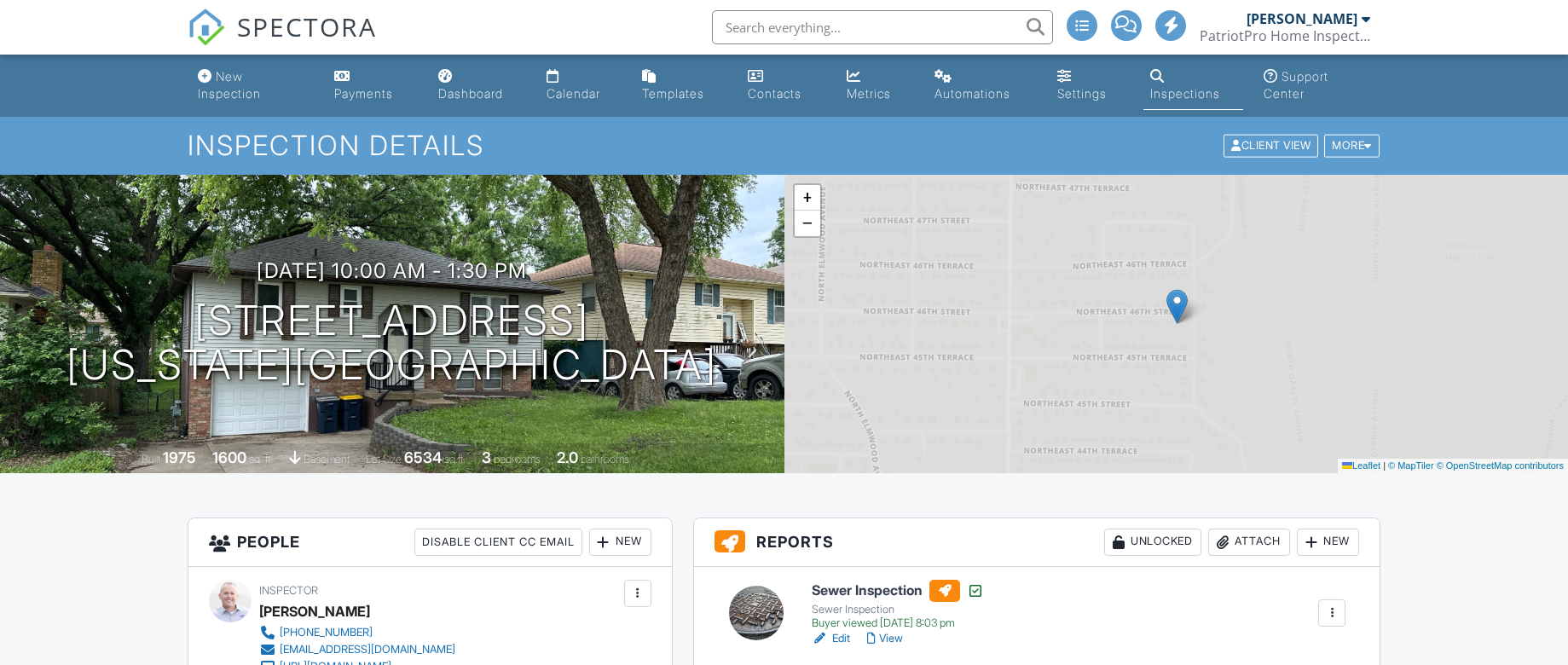 scroll, scrollTop: 0, scrollLeft: 0, axis: both 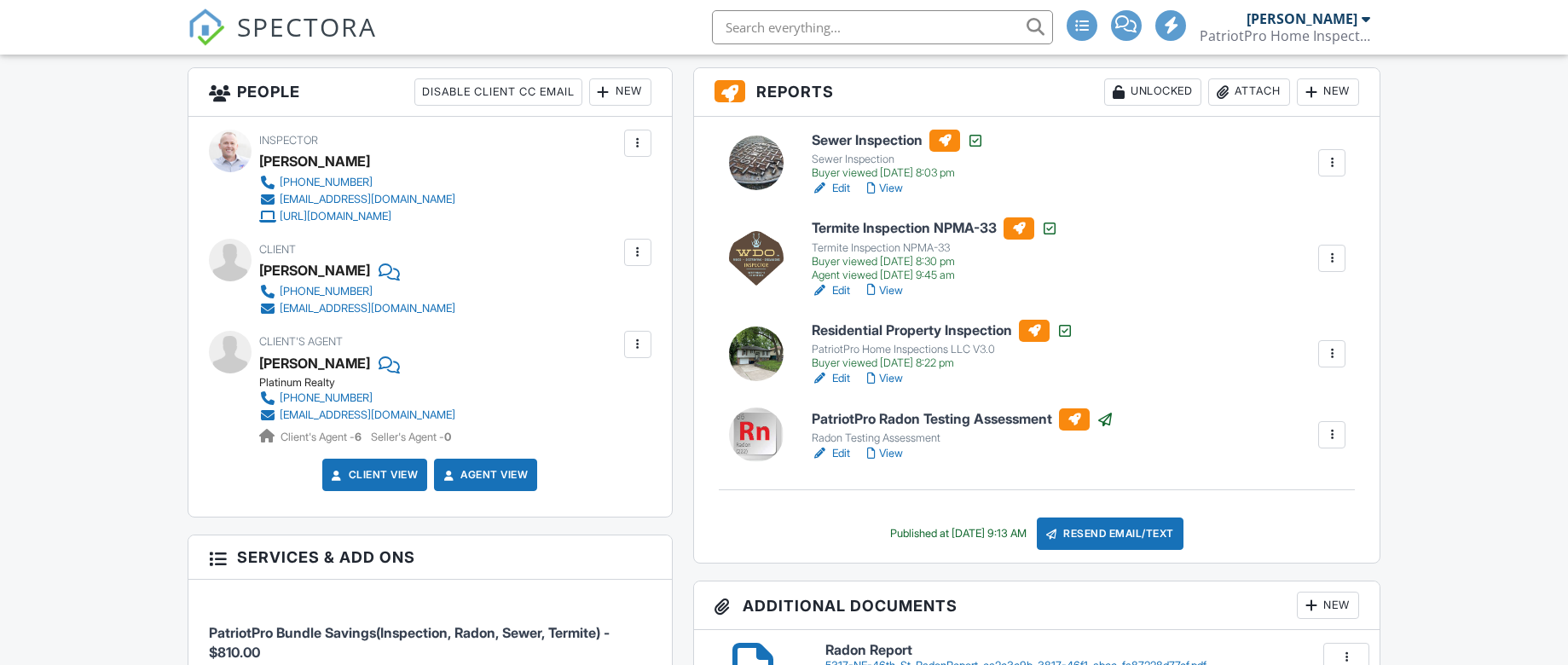 click on "View" at bounding box center (885, 379) 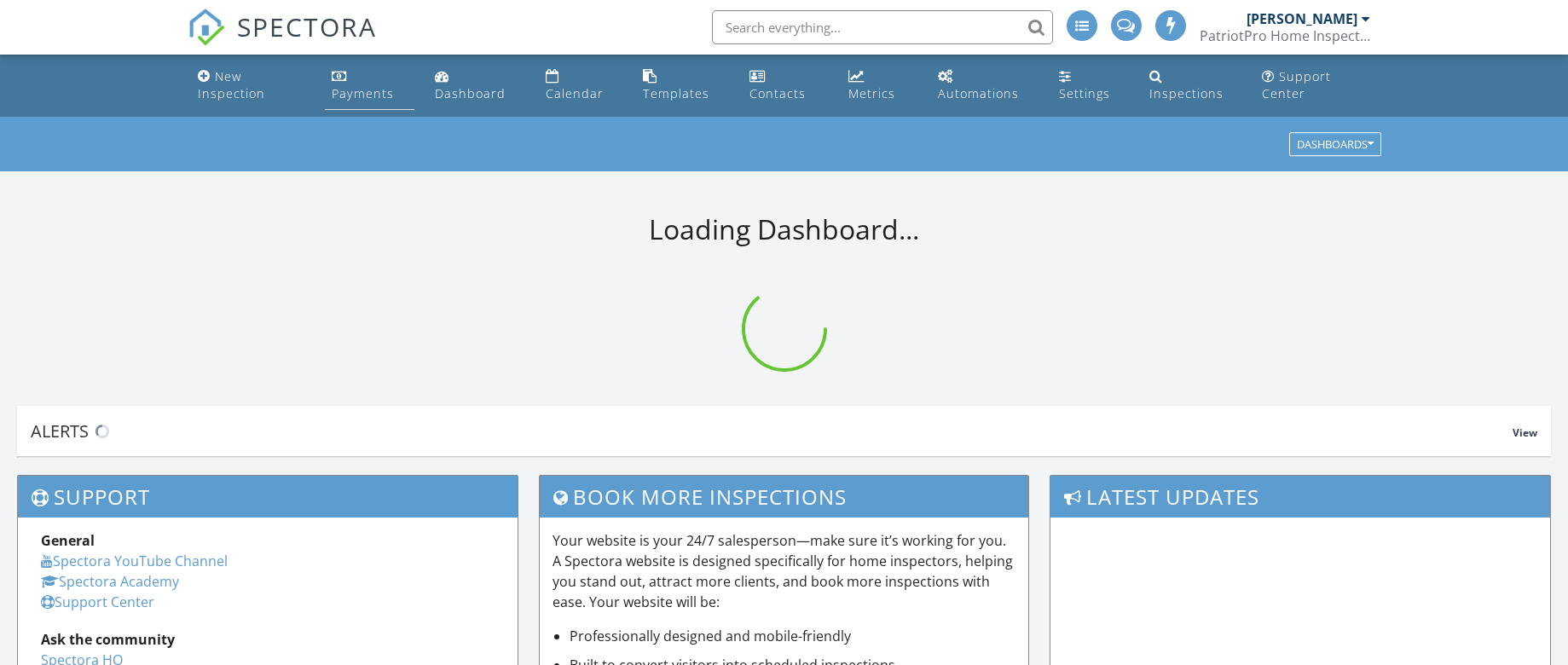 scroll, scrollTop: 0, scrollLeft: 0, axis: both 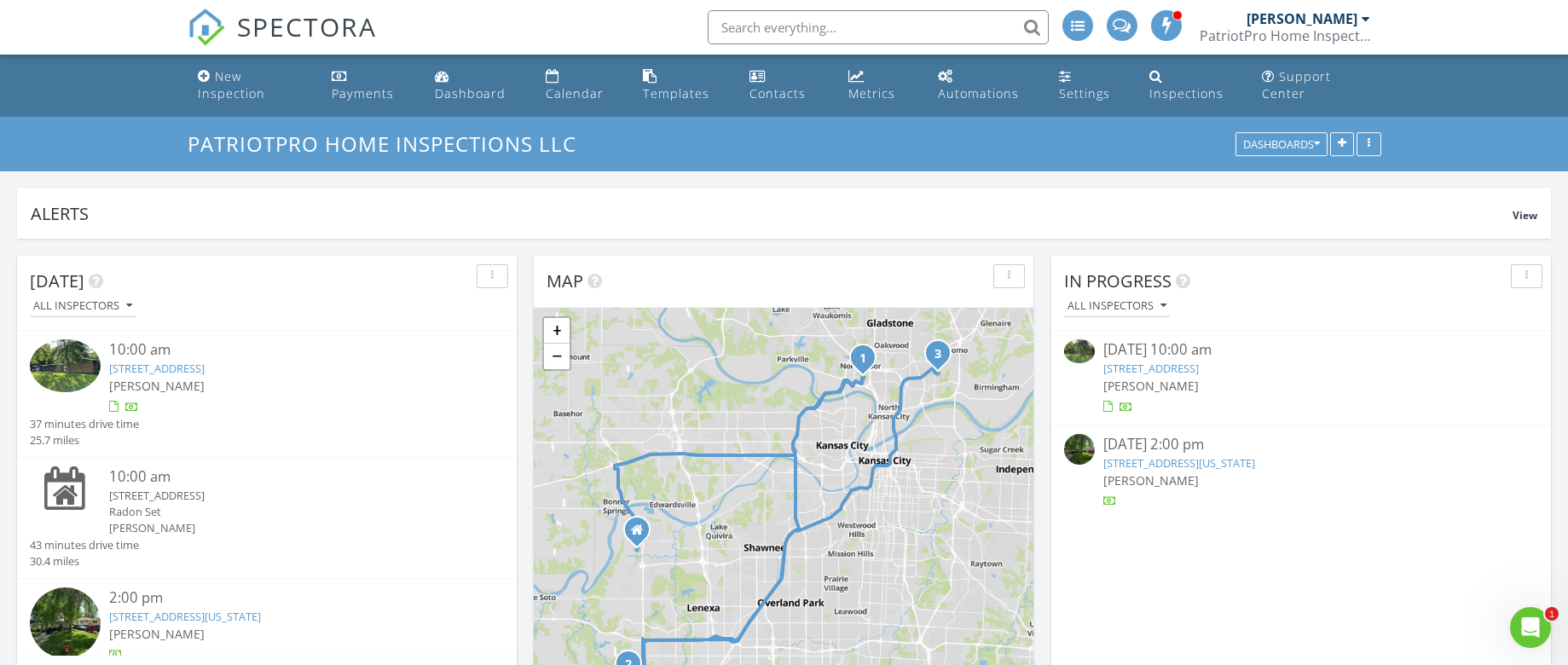 click on "[STREET_ADDRESS]" at bounding box center (1151, 368) 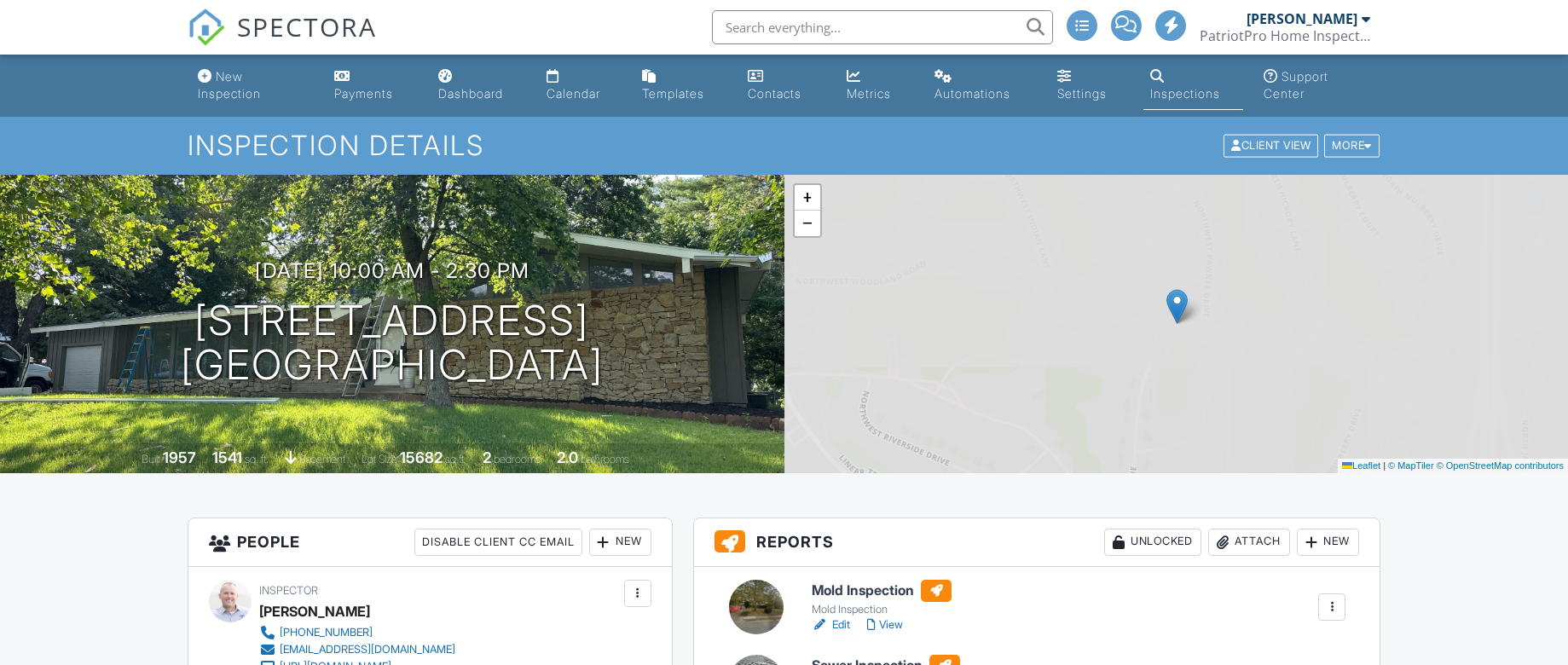 scroll, scrollTop: 0, scrollLeft: 0, axis: both 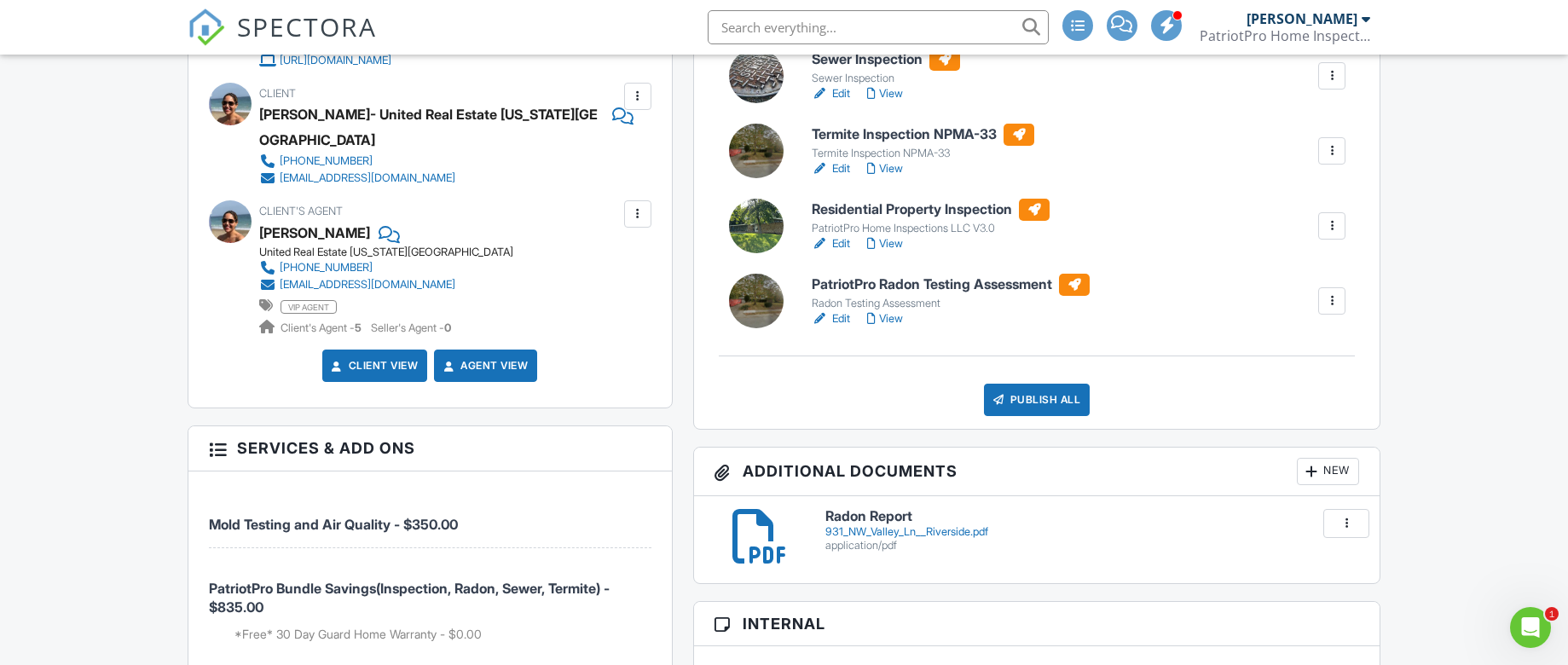 click on "931_NW_Valley_Ln__Riverside.pdf" at bounding box center [1092, 532] 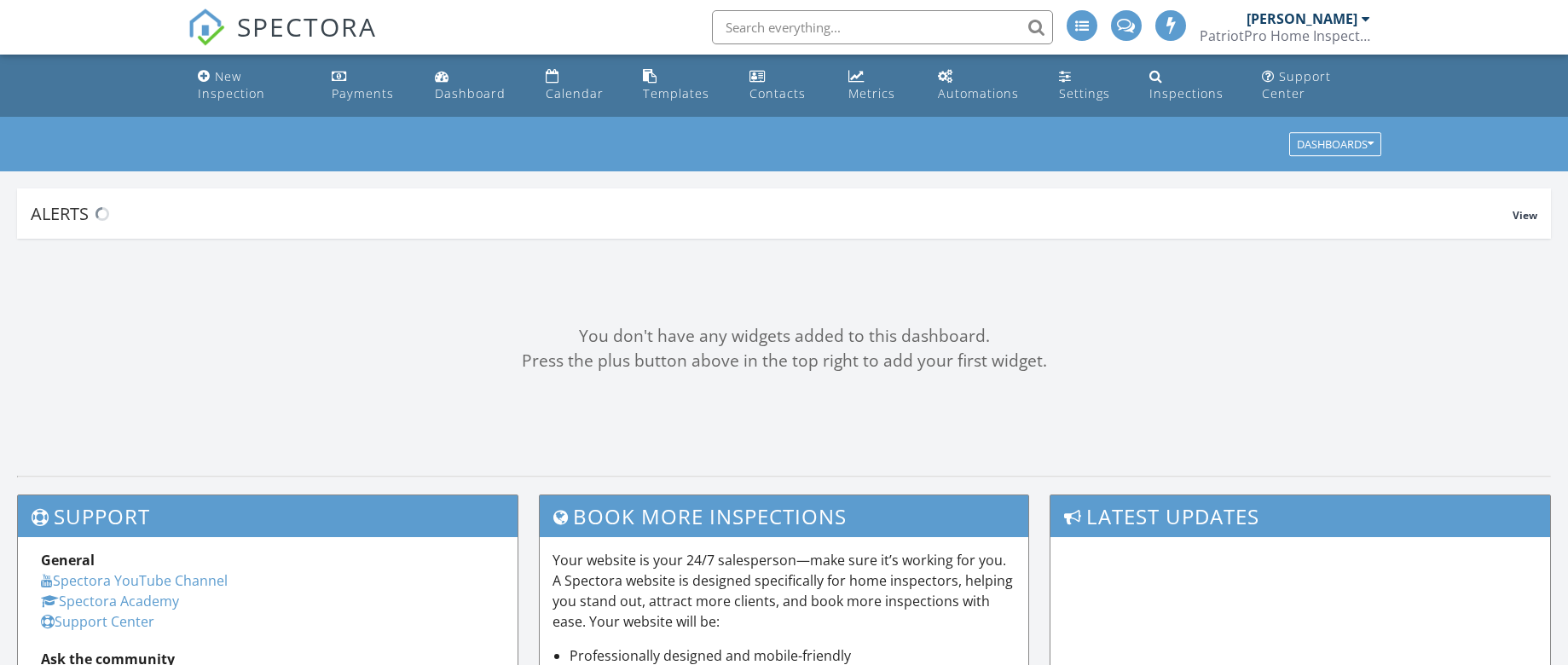scroll, scrollTop: 0, scrollLeft: 0, axis: both 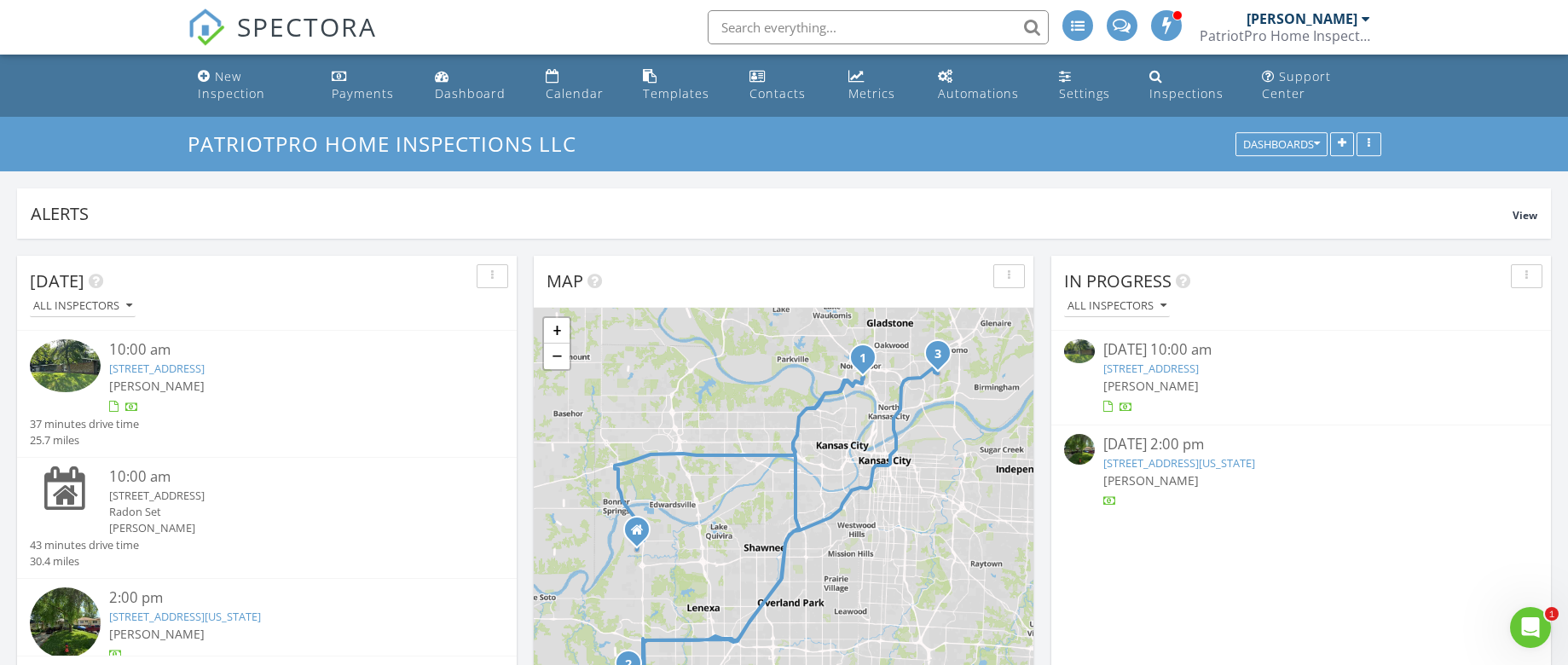click on "[STREET_ADDRESS]" at bounding box center [1151, 368] 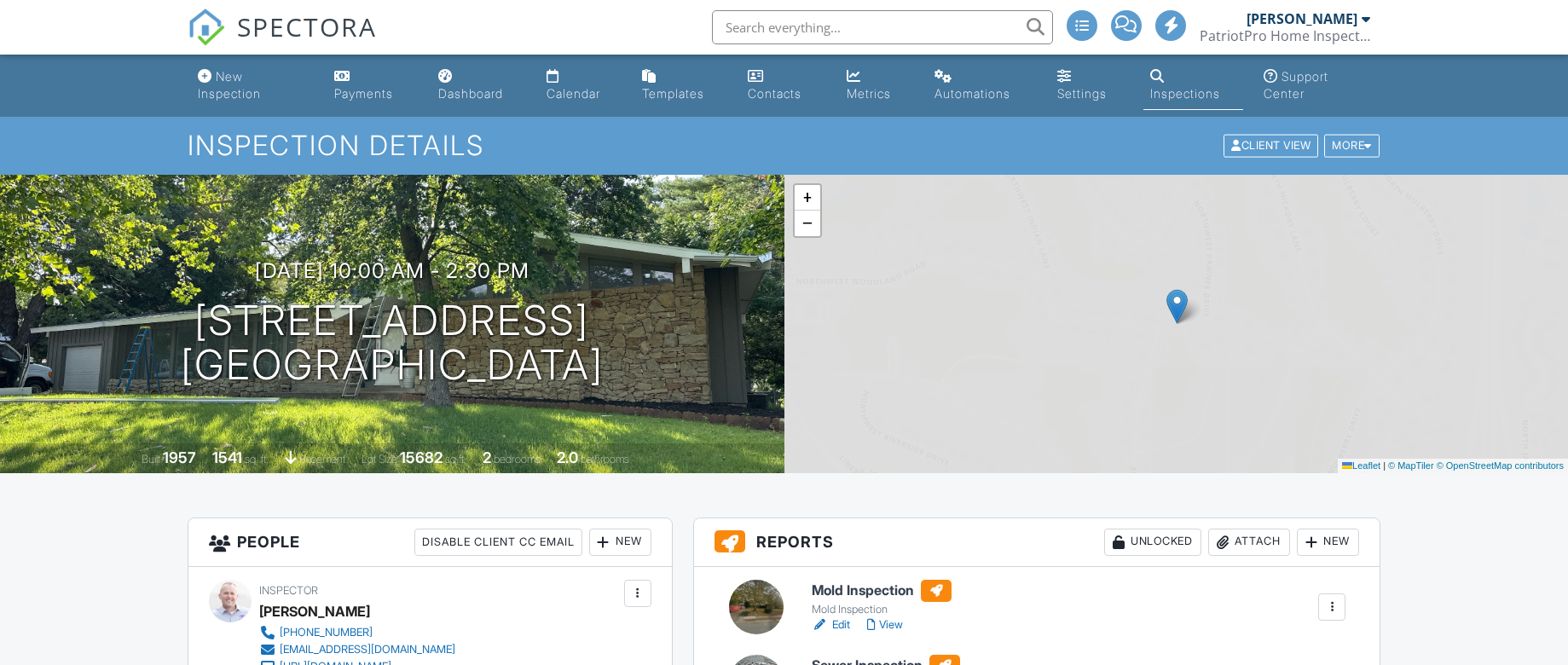 scroll, scrollTop: 0, scrollLeft: 0, axis: both 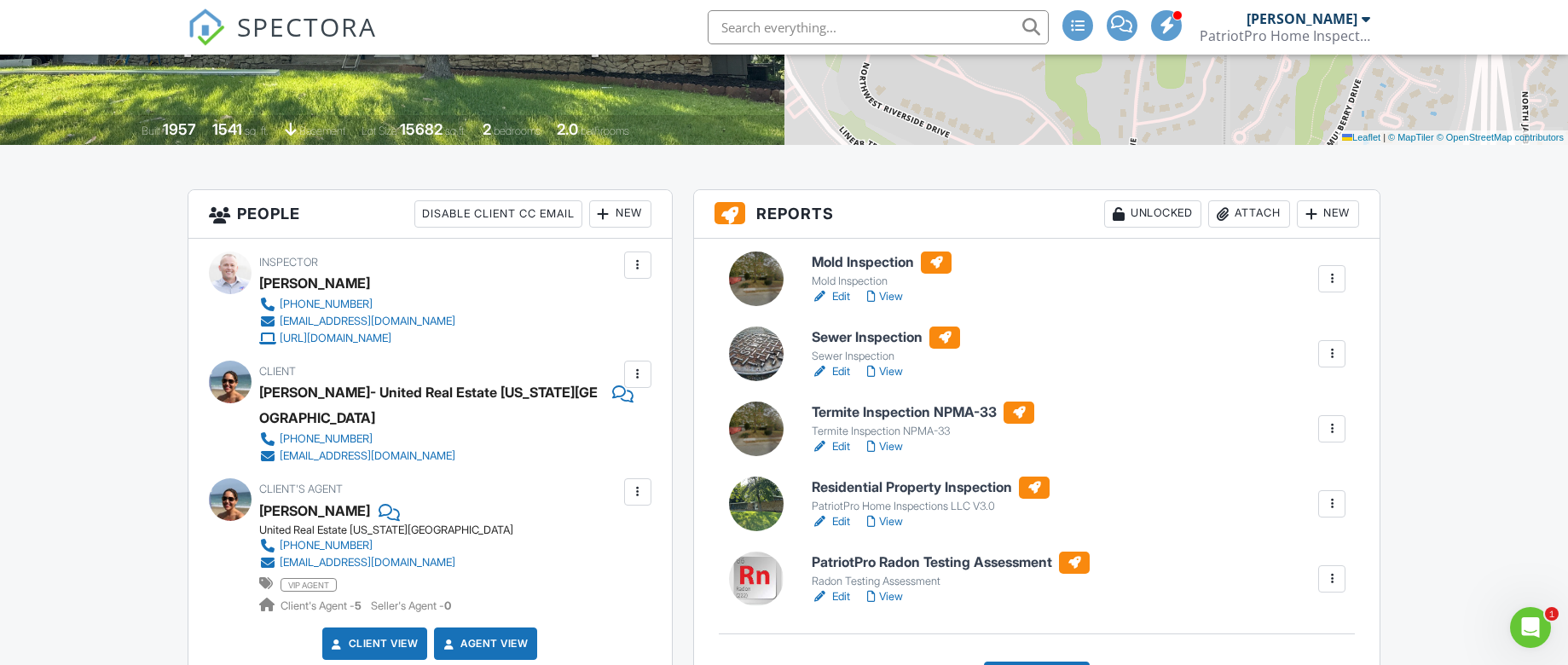 click at bounding box center [1332, 279] 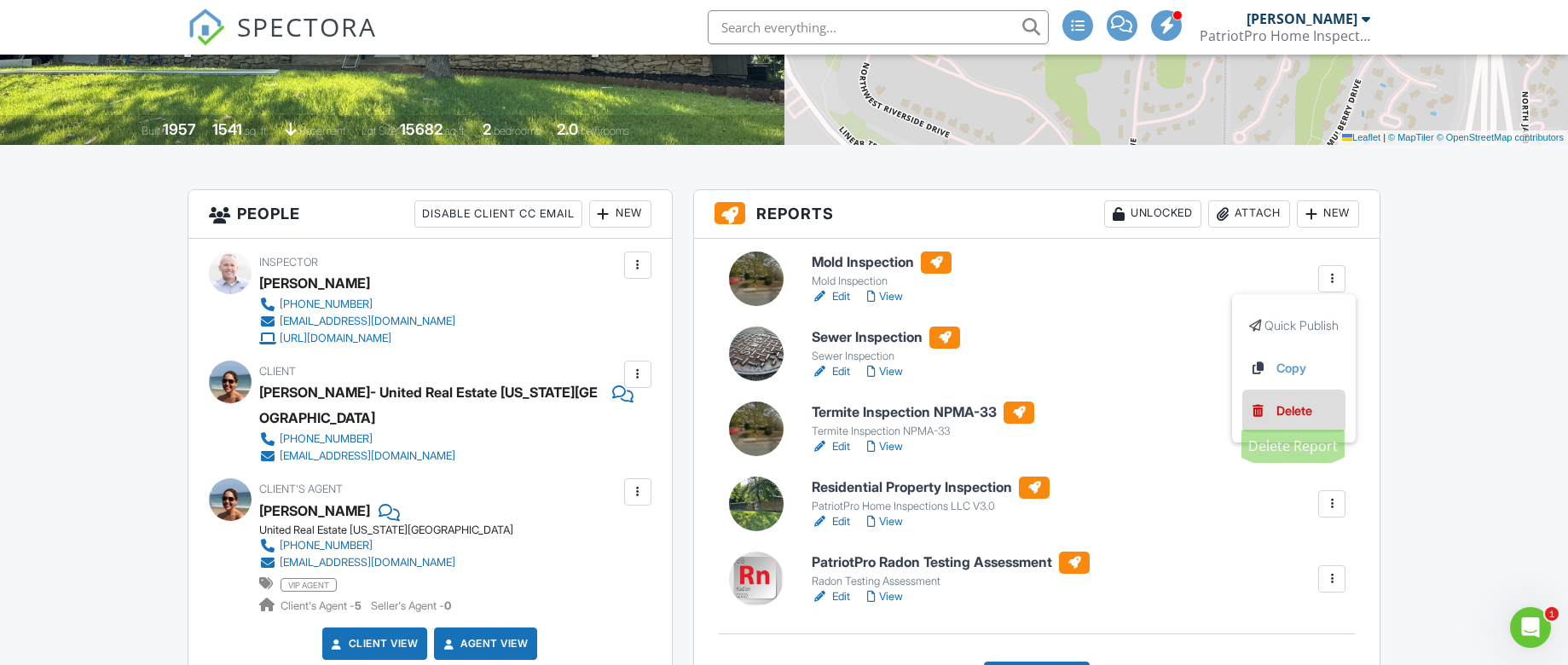 click on "Delete" at bounding box center (1294, 411) 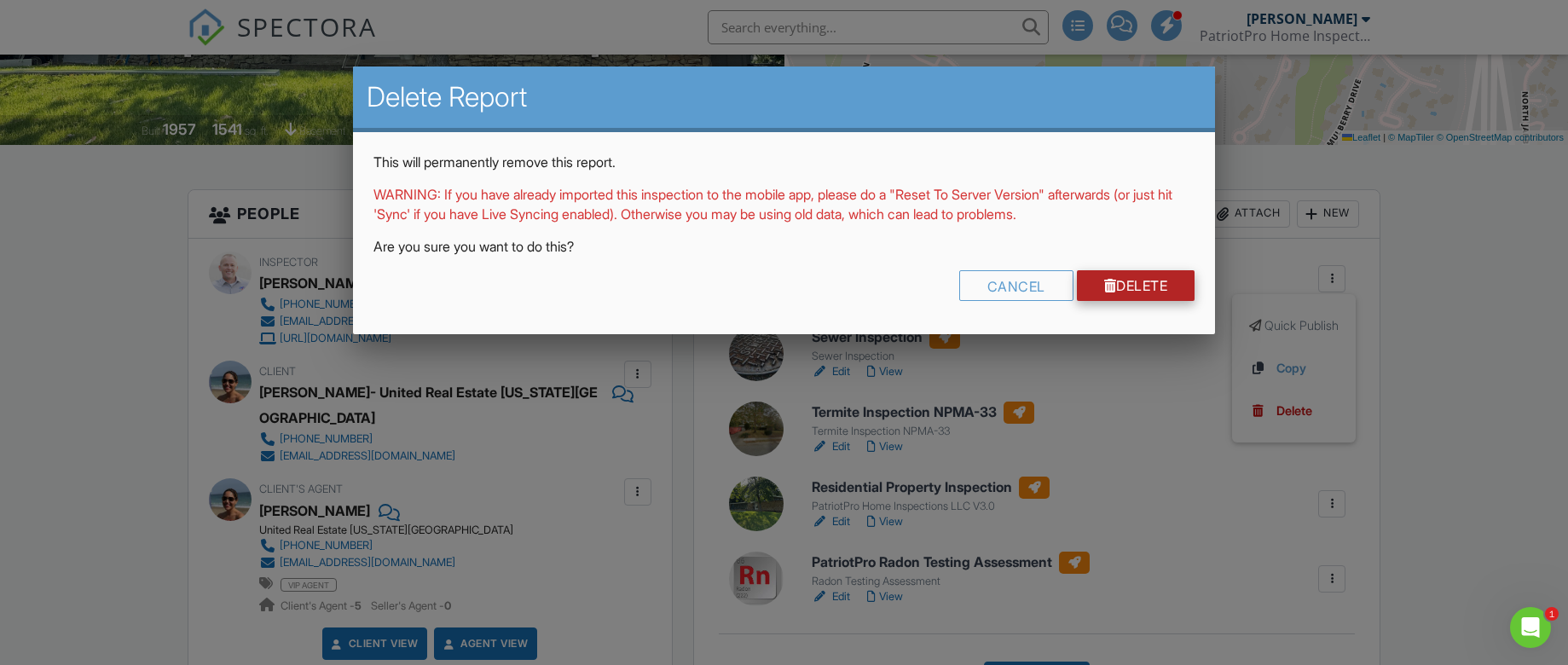 click on "Delete" at bounding box center (1136, 286) 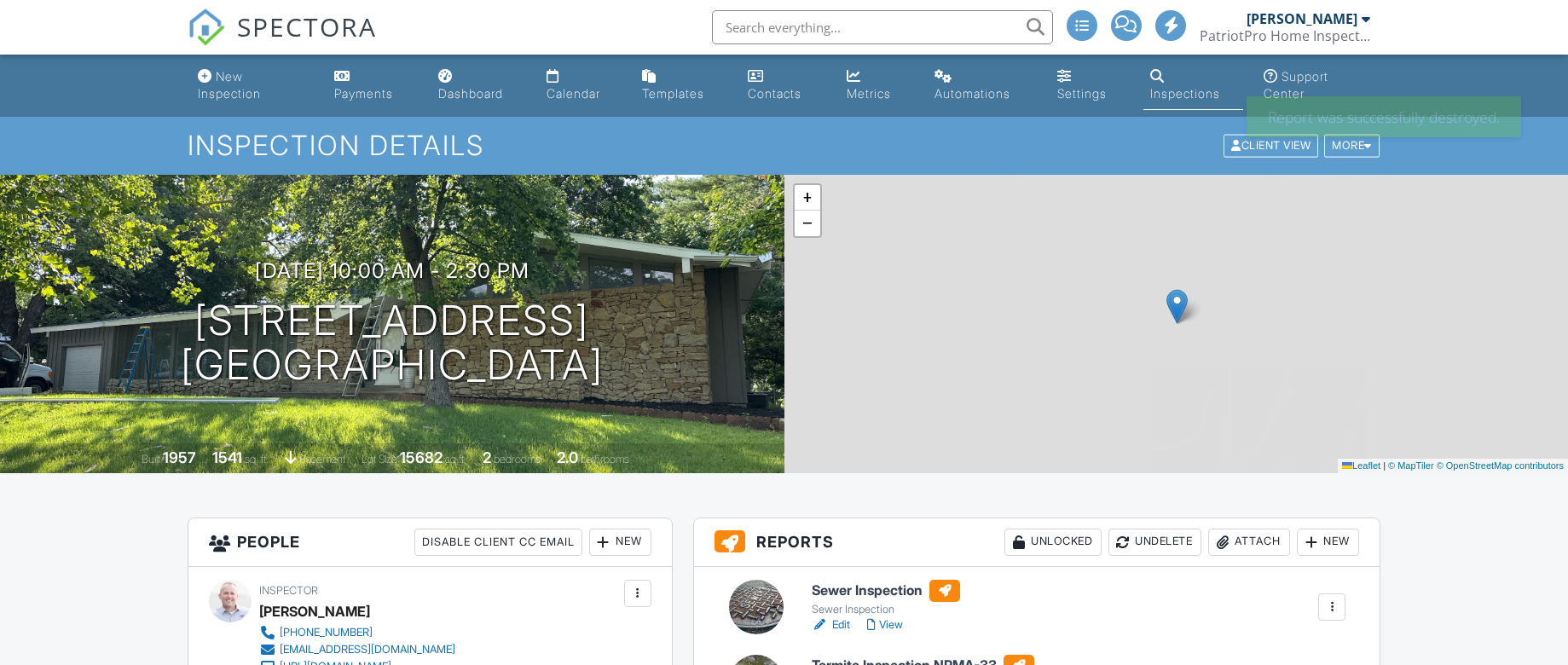 scroll, scrollTop: 0, scrollLeft: 0, axis: both 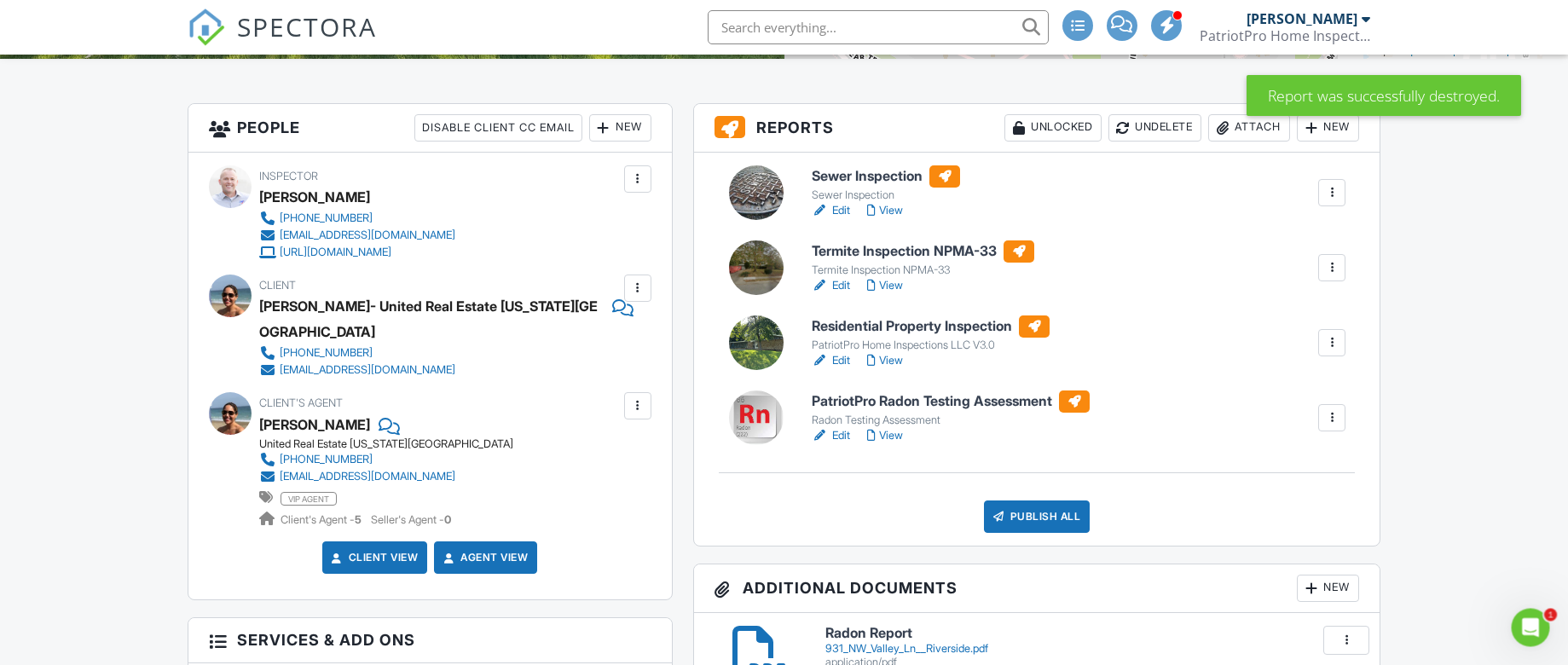 click on "Edit" at bounding box center [830, 361] 